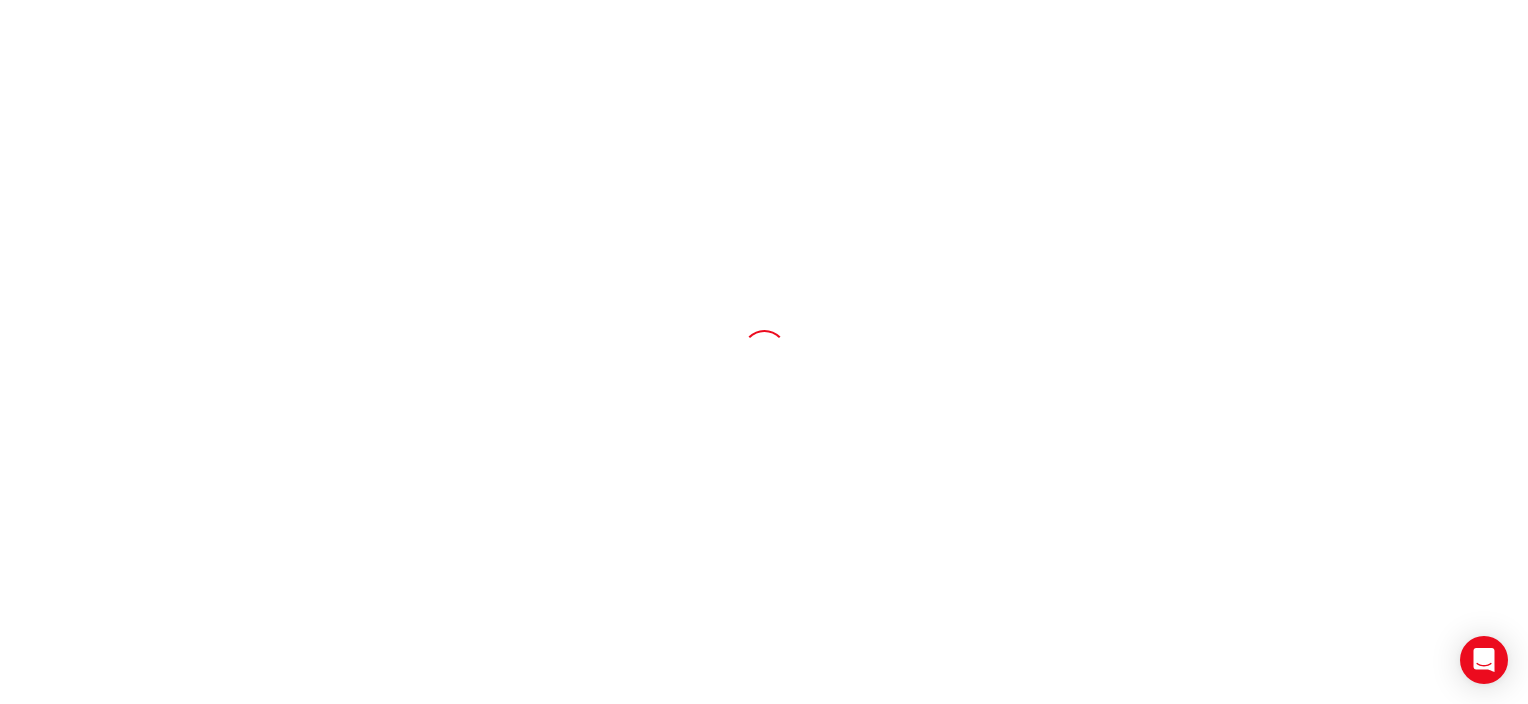 scroll, scrollTop: 0, scrollLeft: 0, axis: both 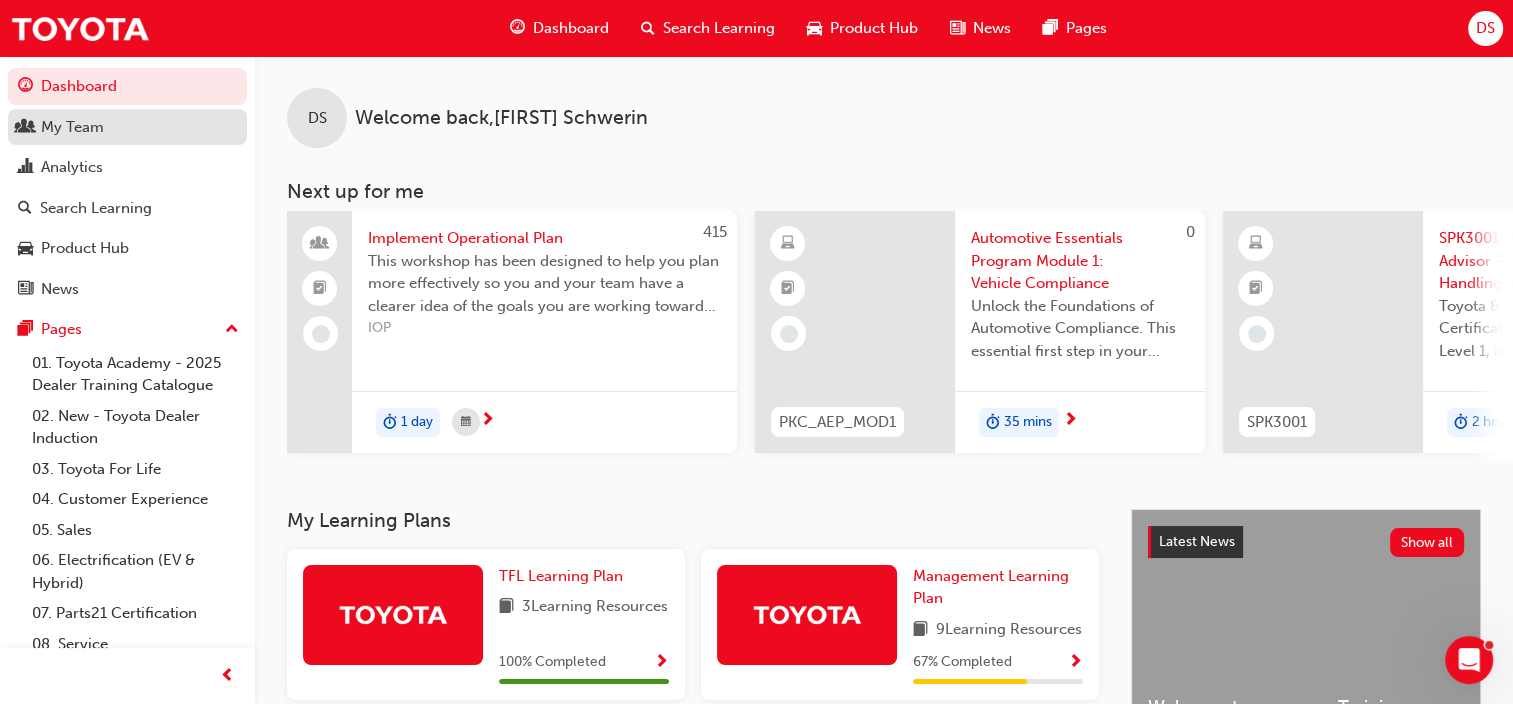 click on "My Team" at bounding box center [127, 127] 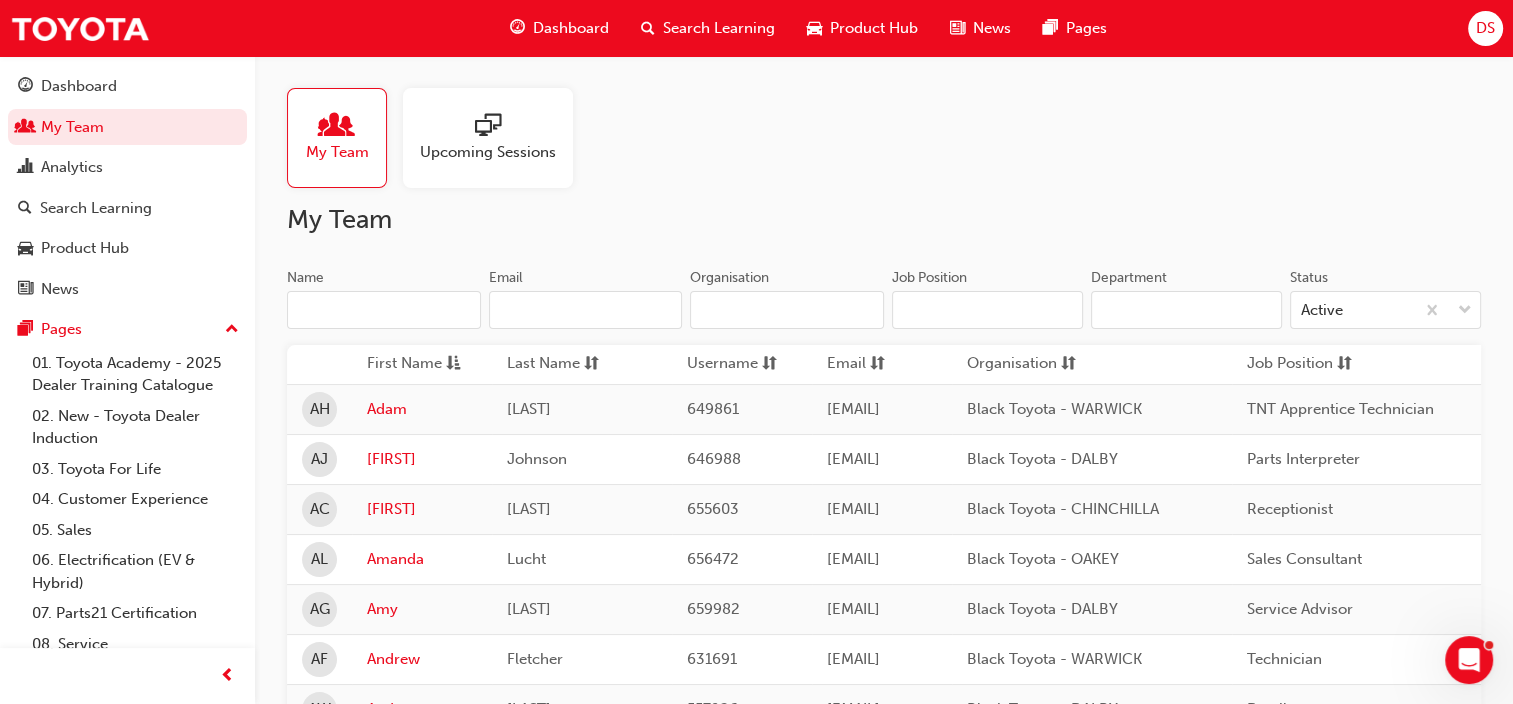click on "Name" at bounding box center [384, 310] 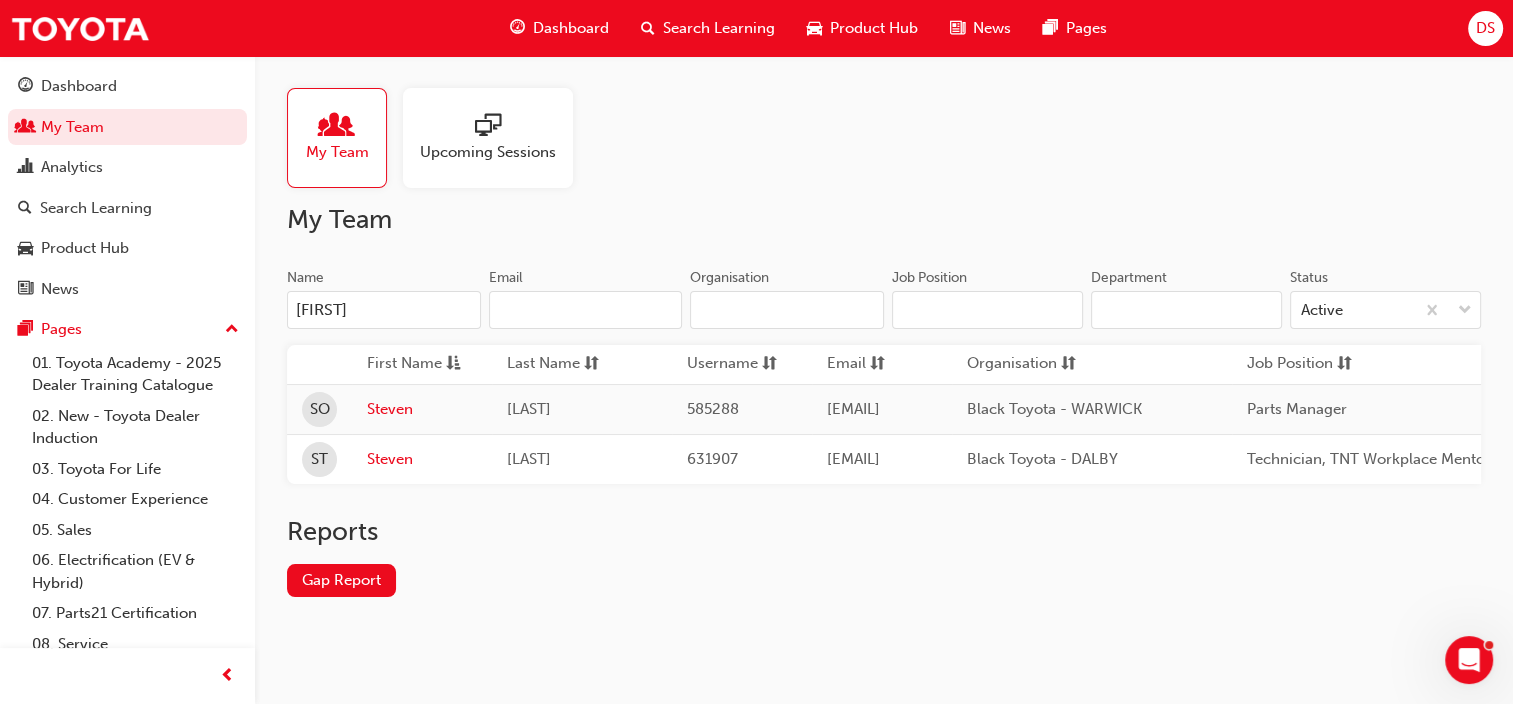 type on "[FIRST]" 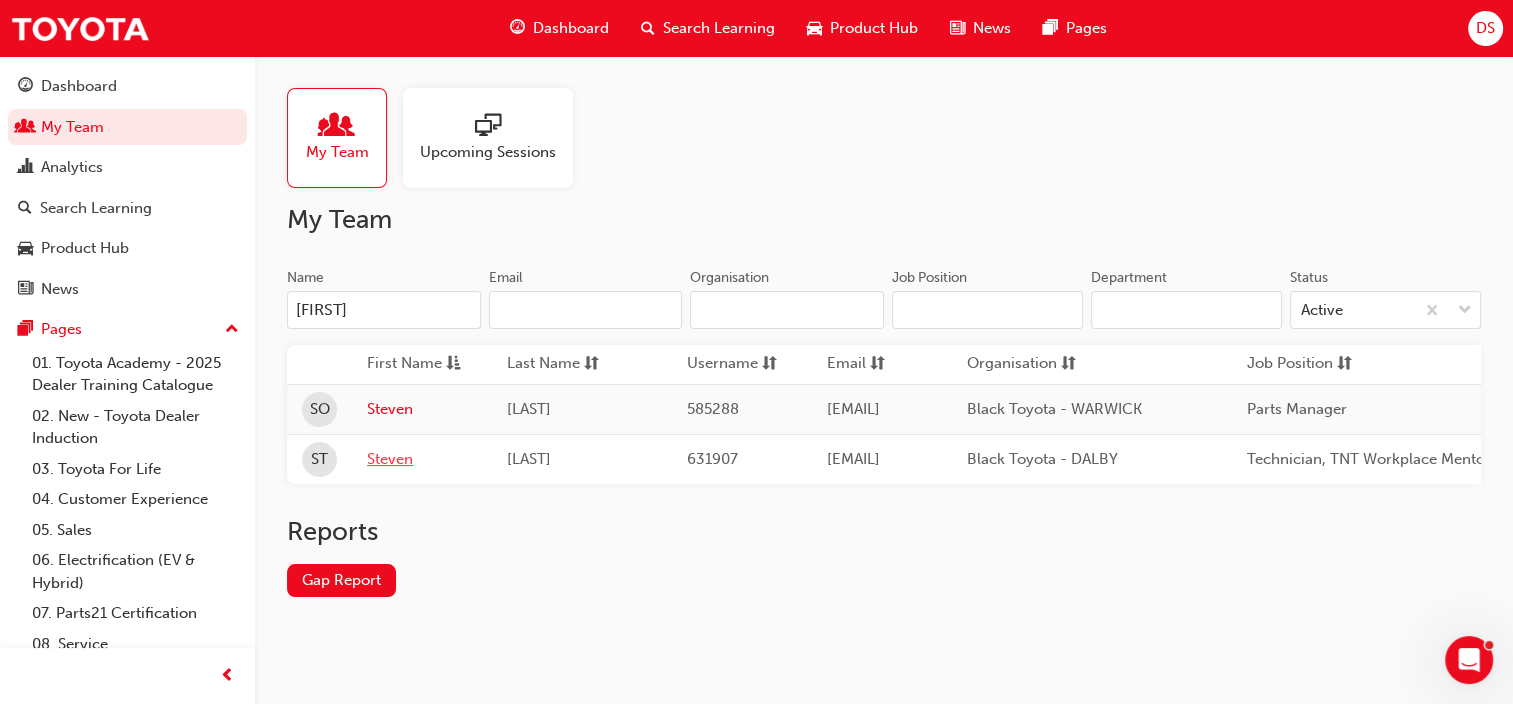 click on "Steven" at bounding box center [422, 459] 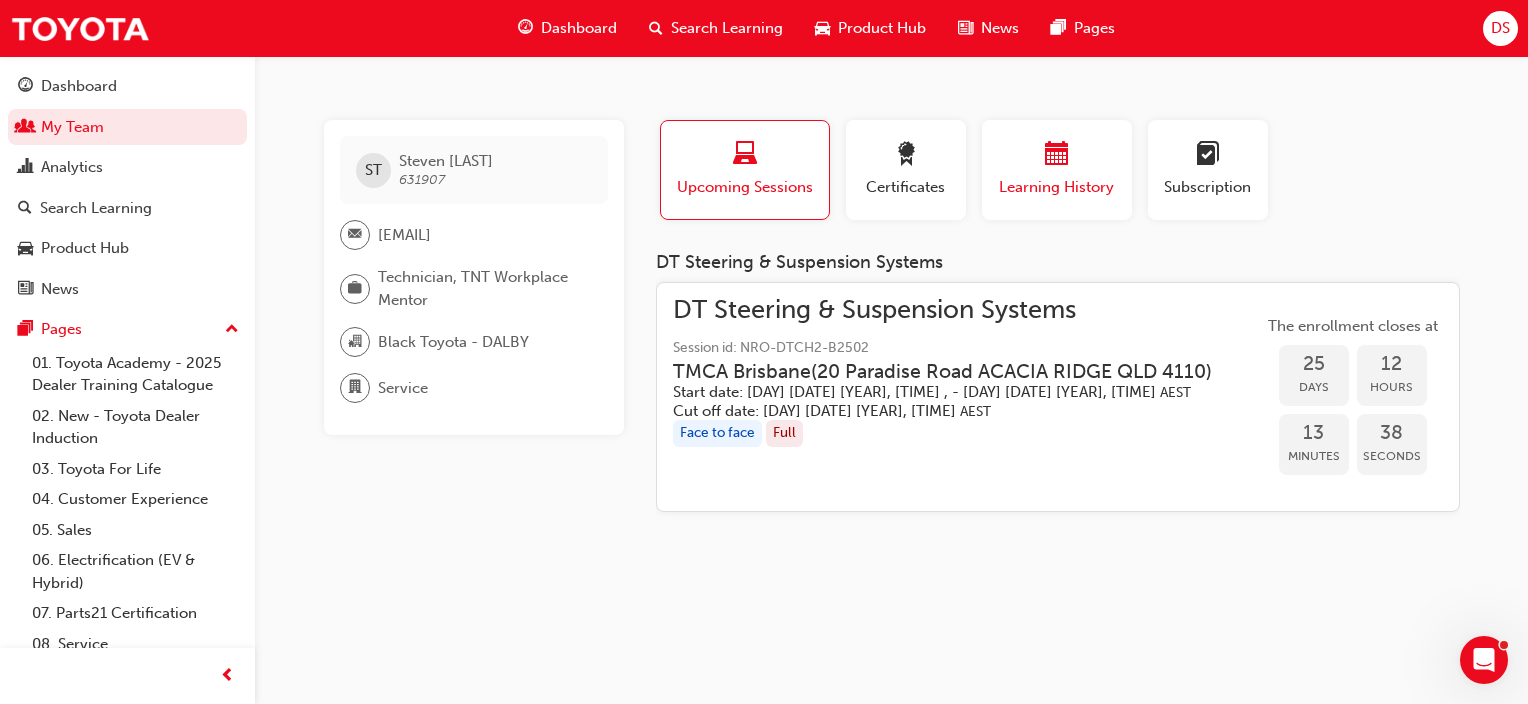 click at bounding box center (1057, 157) 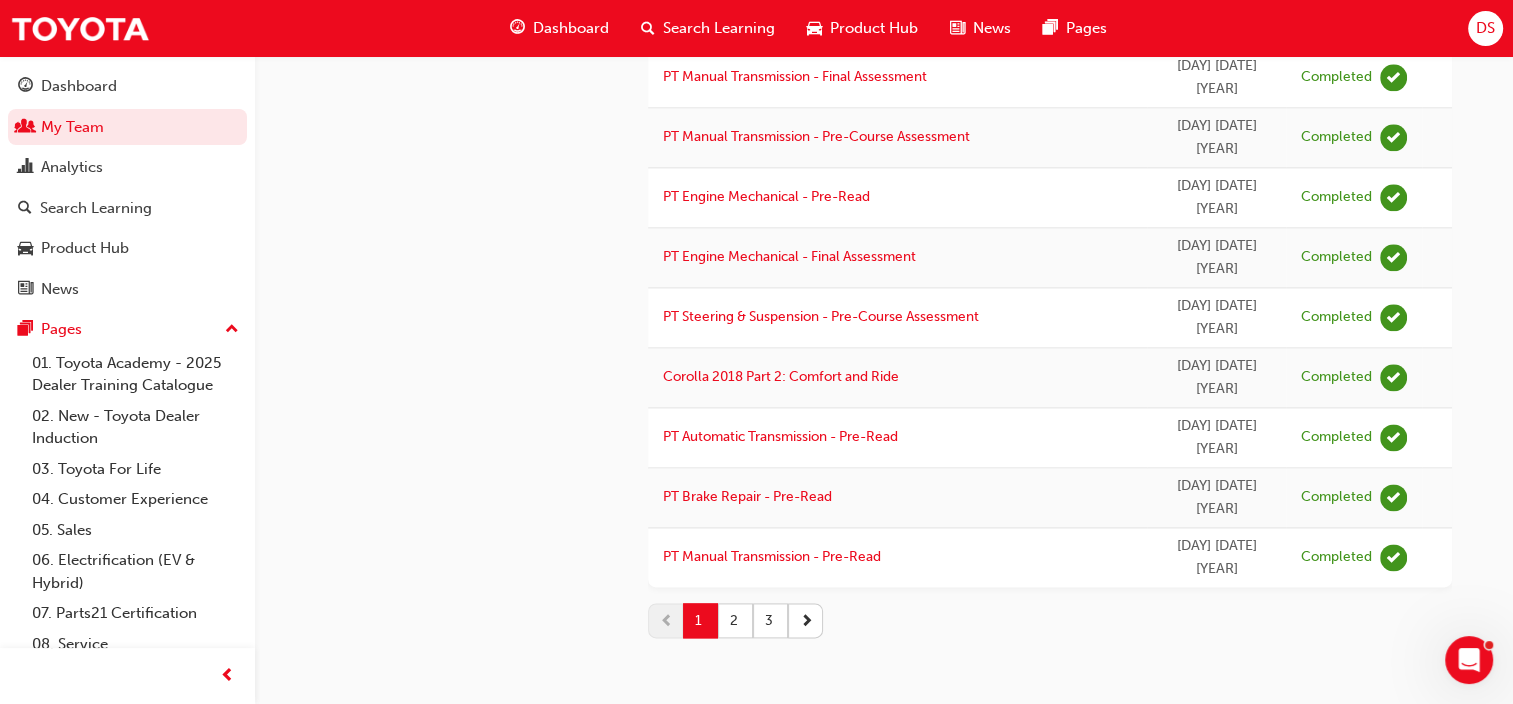 scroll, scrollTop: 2600, scrollLeft: 0, axis: vertical 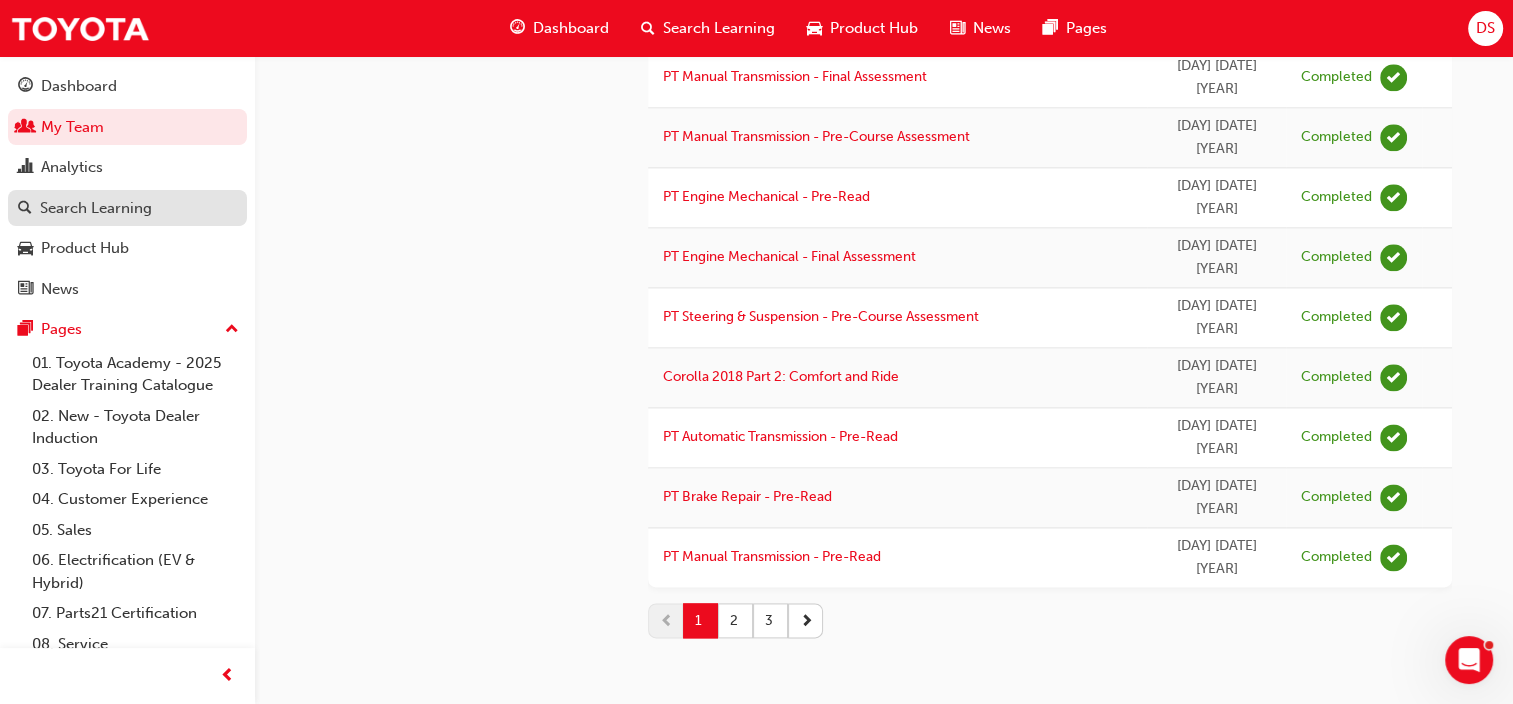 click on "Search Learning" at bounding box center [96, 208] 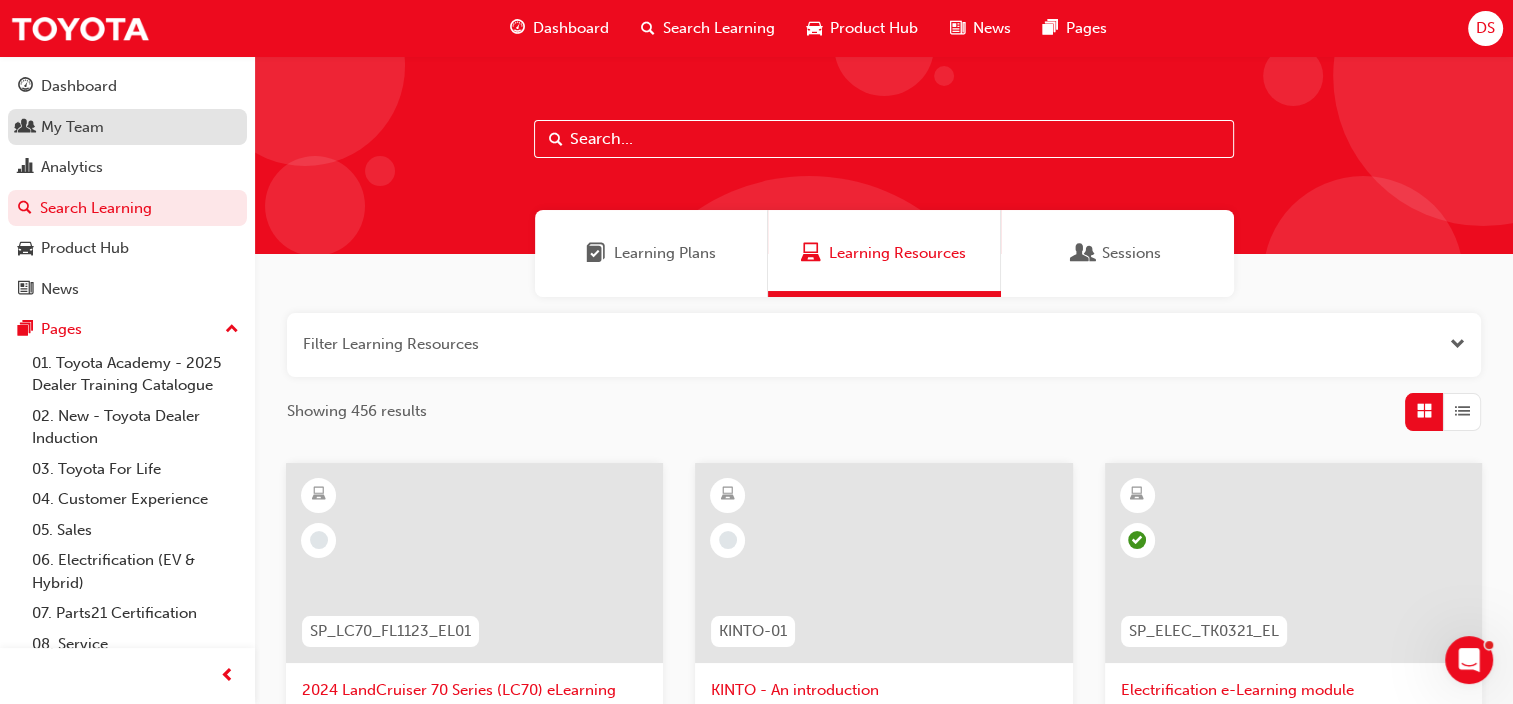 click on "My Team" at bounding box center (127, 127) 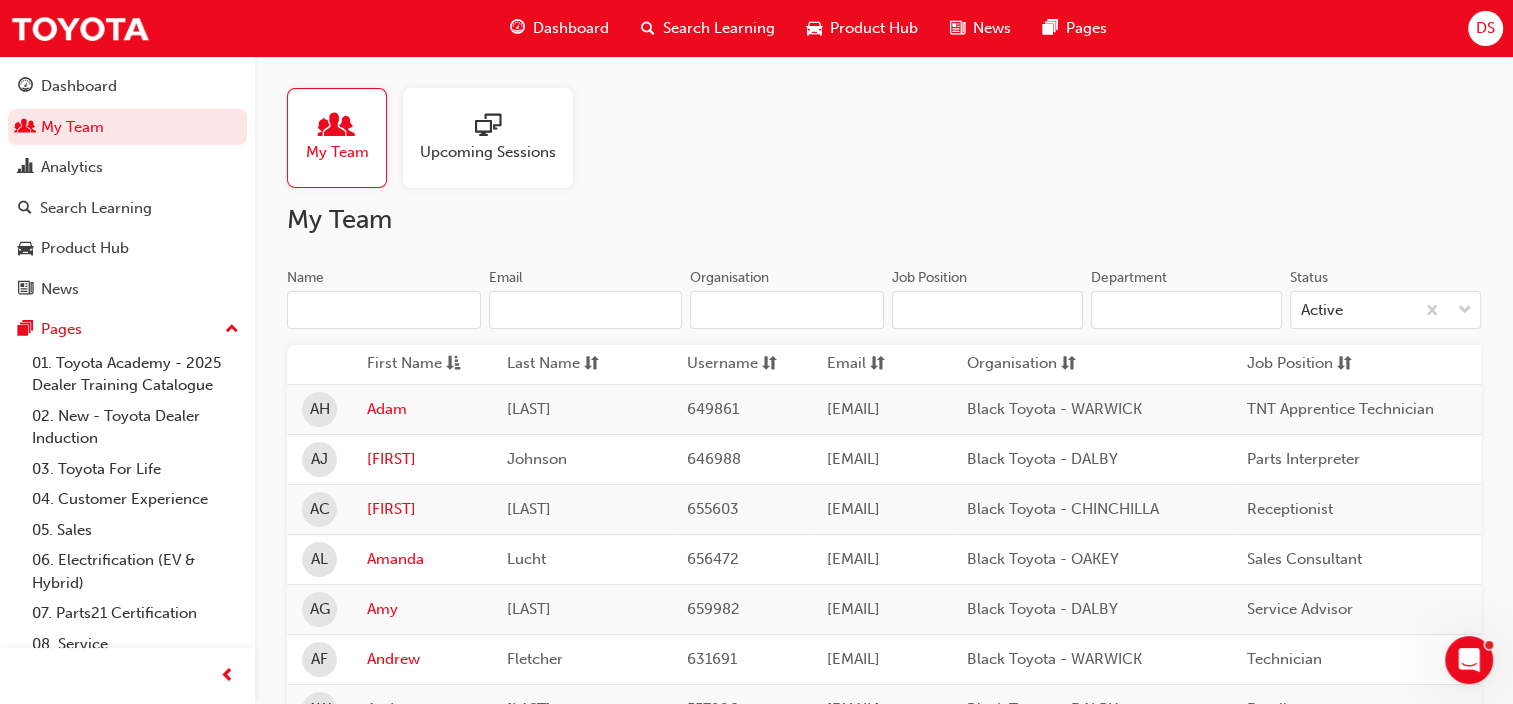 click on "Name" at bounding box center (384, 310) 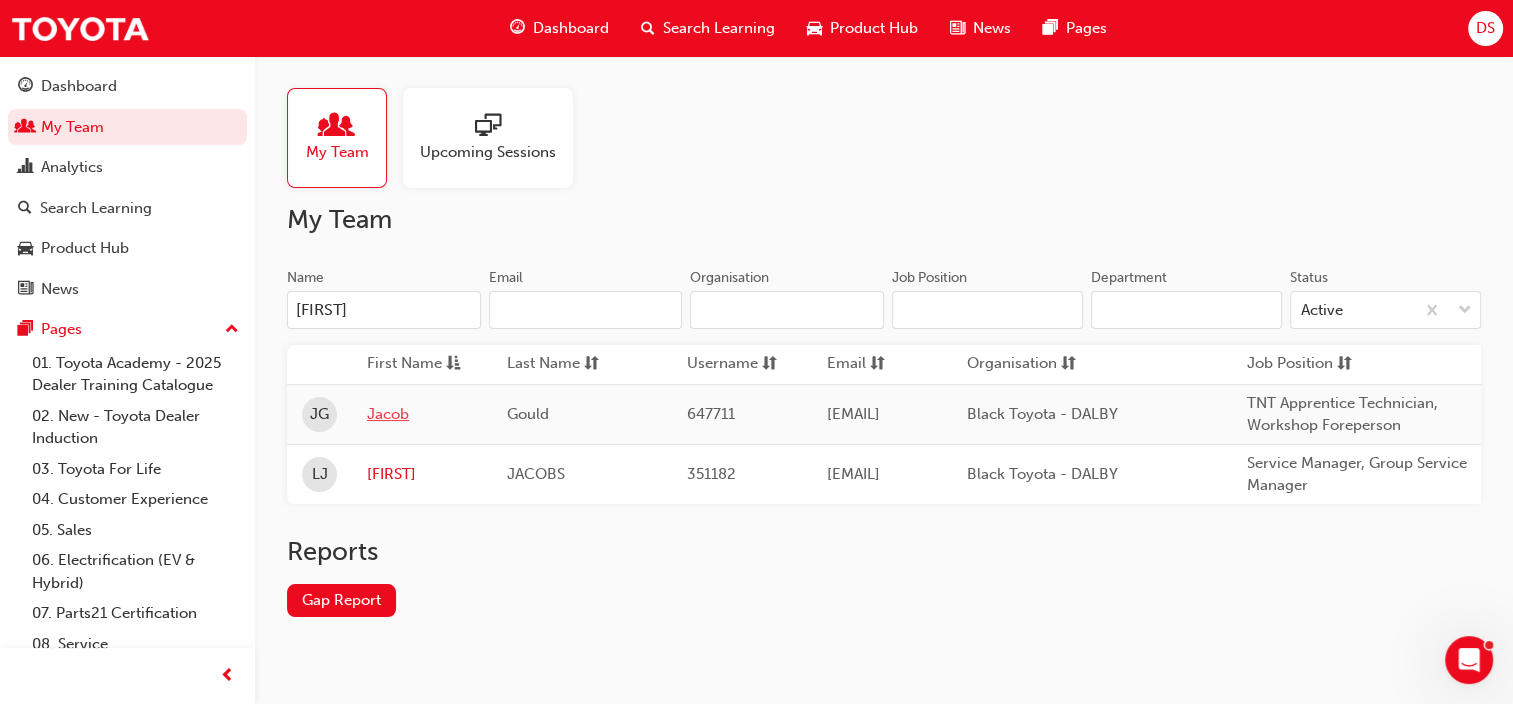 type on "[FIRST]" 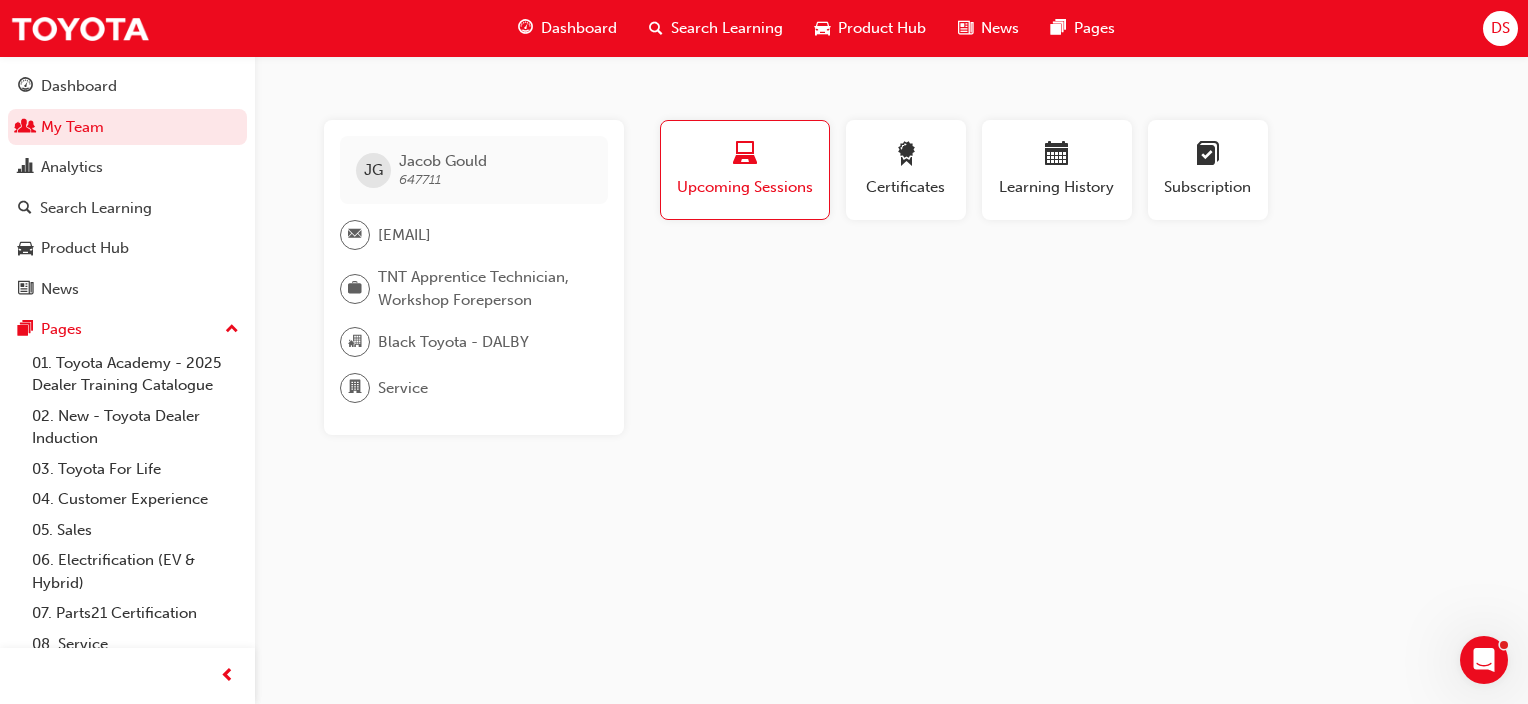 click on "Service" at bounding box center (403, 388) 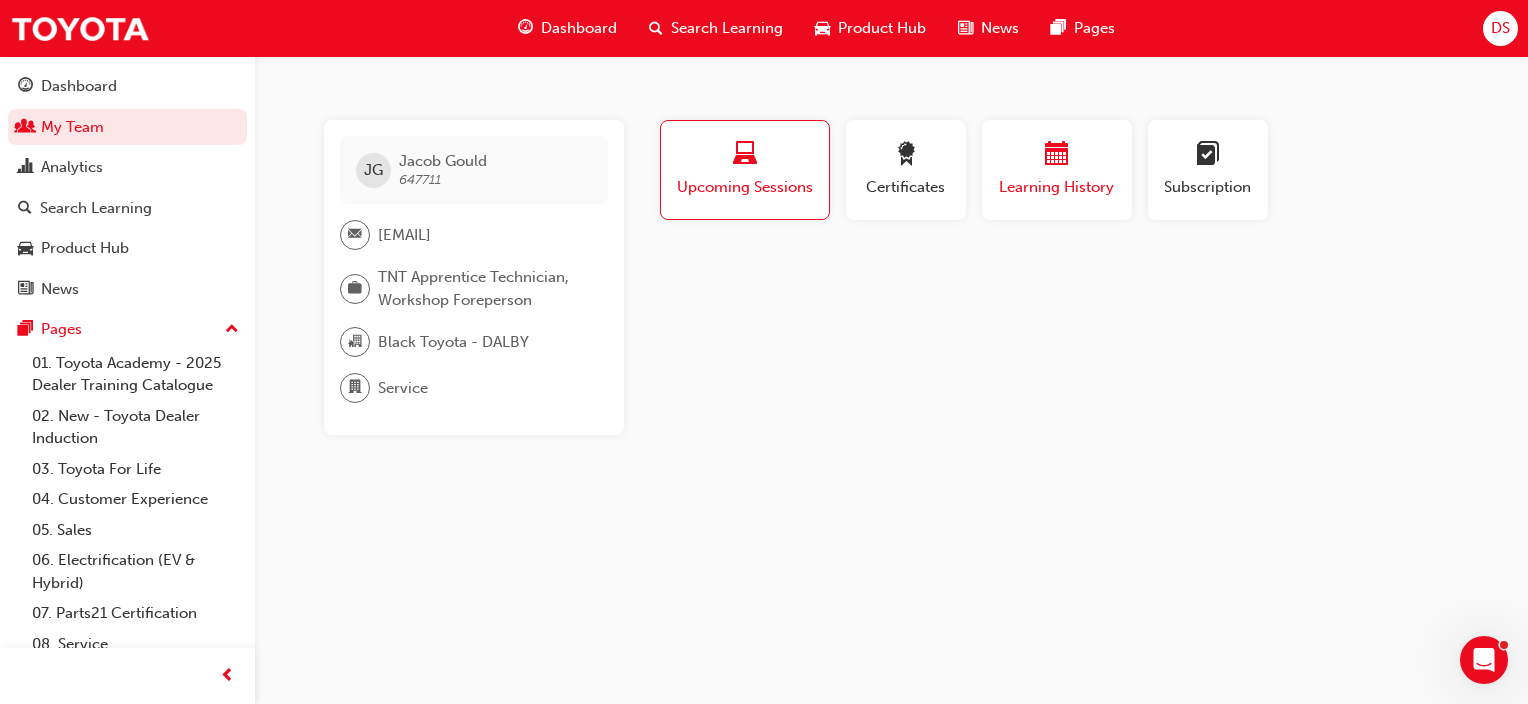 click at bounding box center (1057, 155) 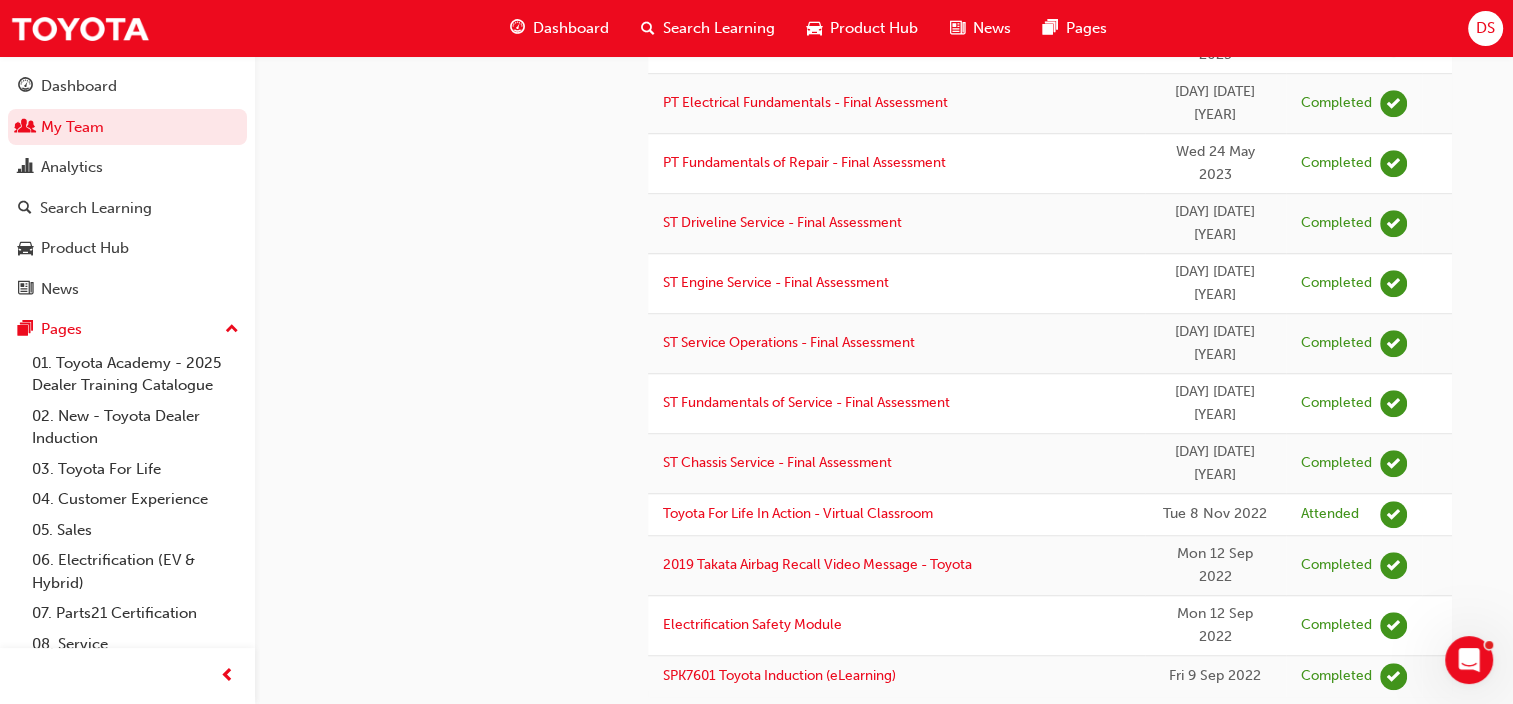 scroll, scrollTop: 1438, scrollLeft: 0, axis: vertical 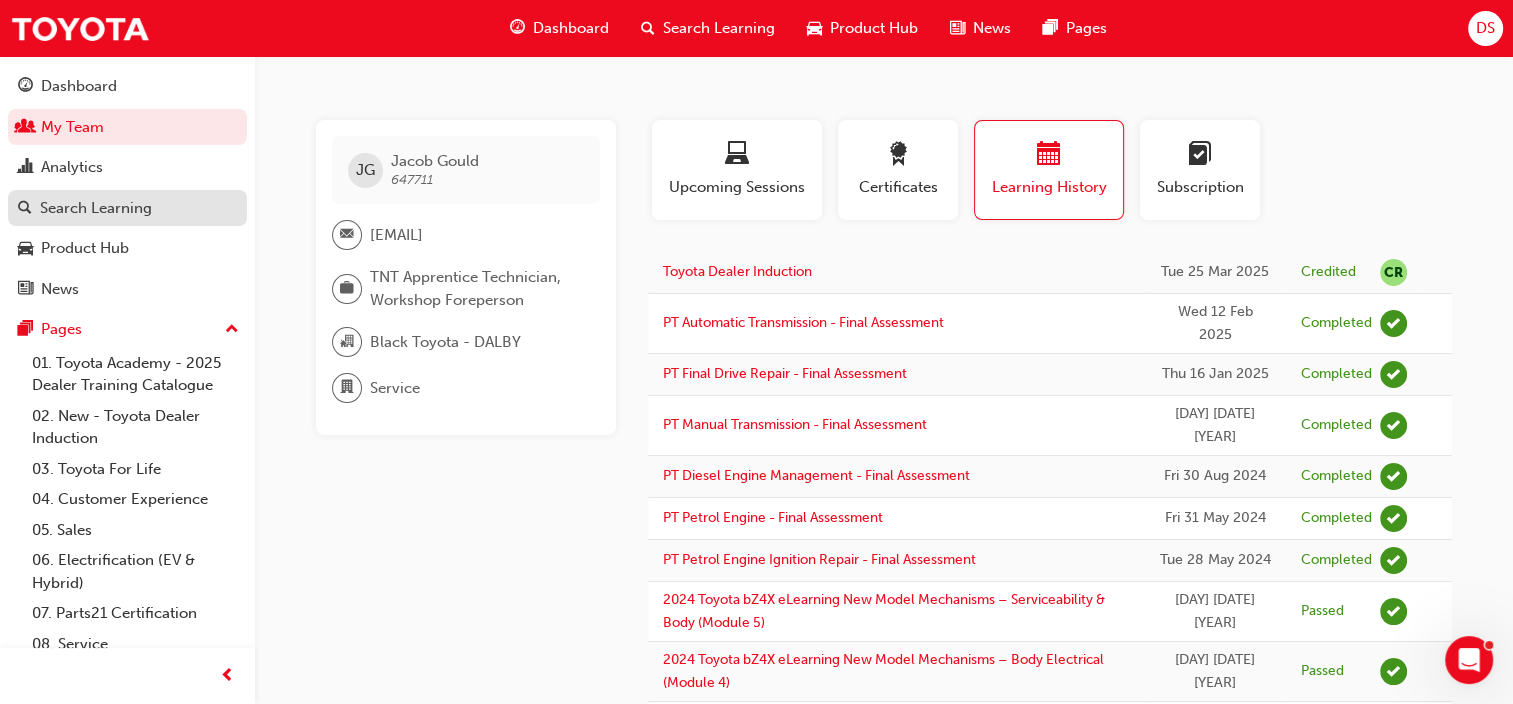 click on "Search Learning" at bounding box center (96, 208) 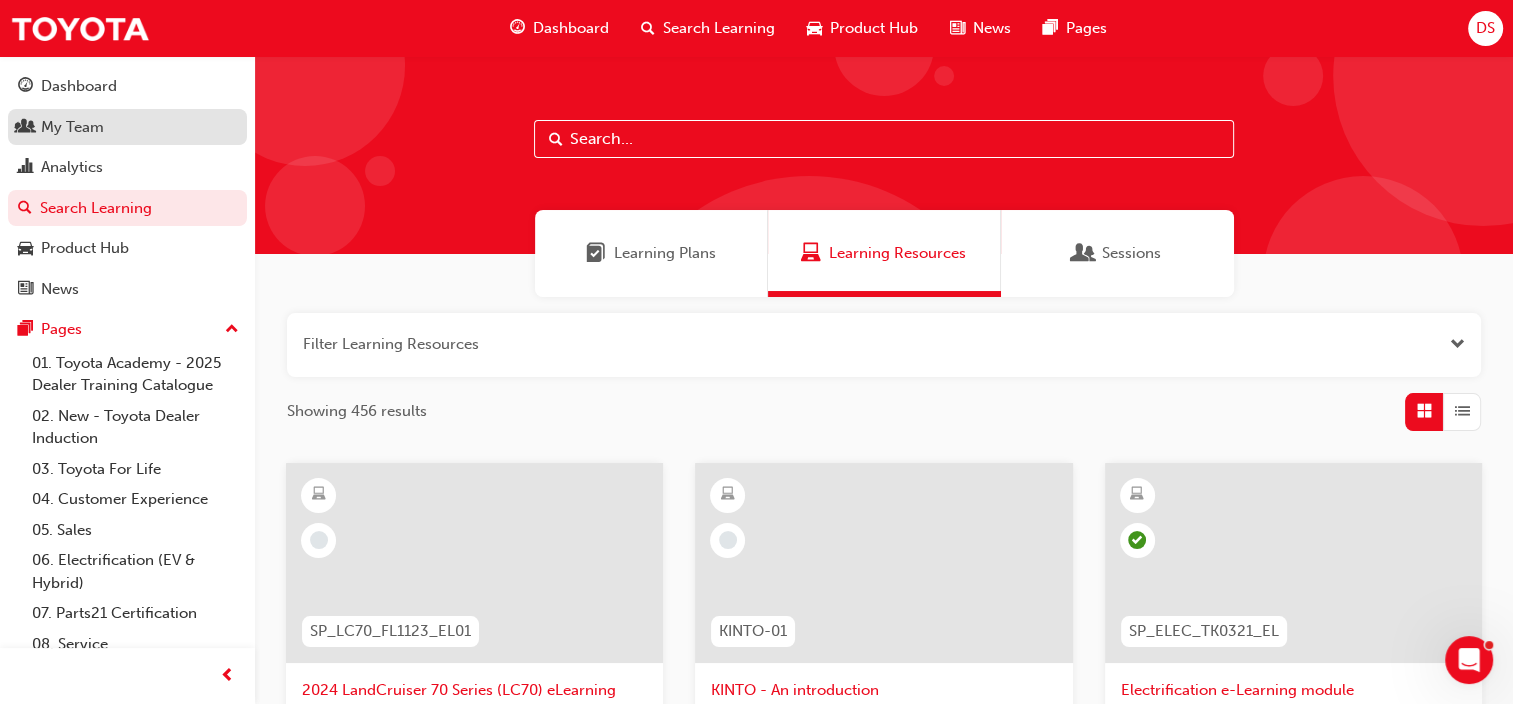 click on "My Team" at bounding box center (127, 127) 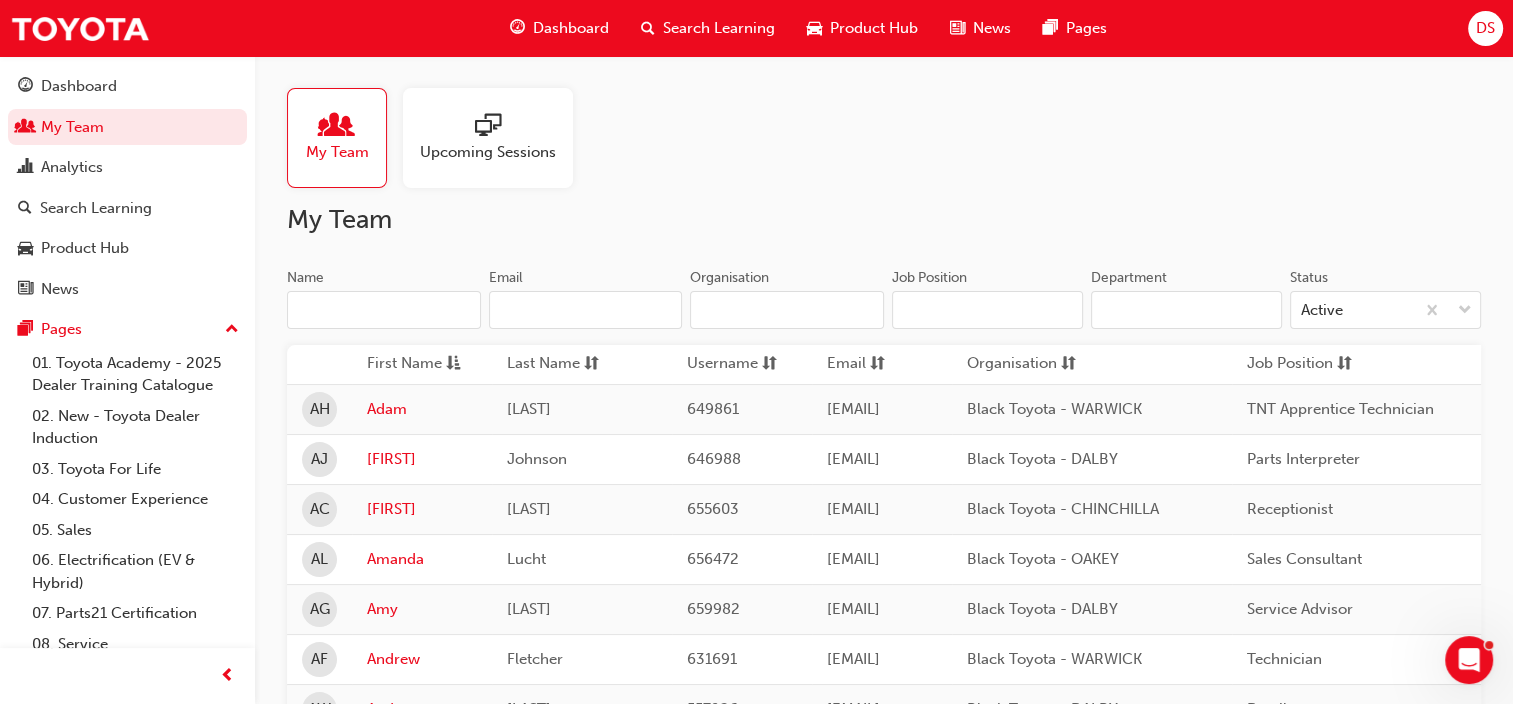click on "Name" at bounding box center (384, 310) 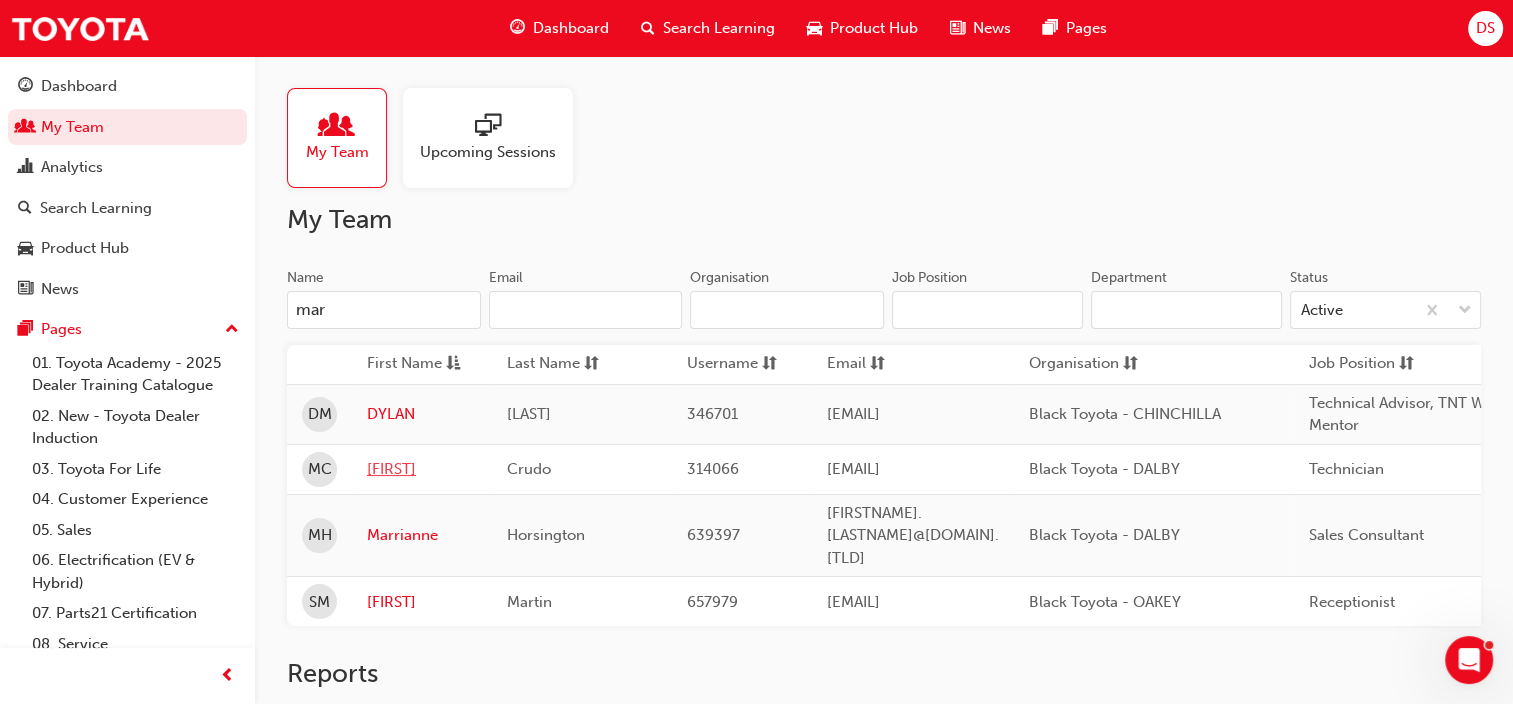 type on "mar" 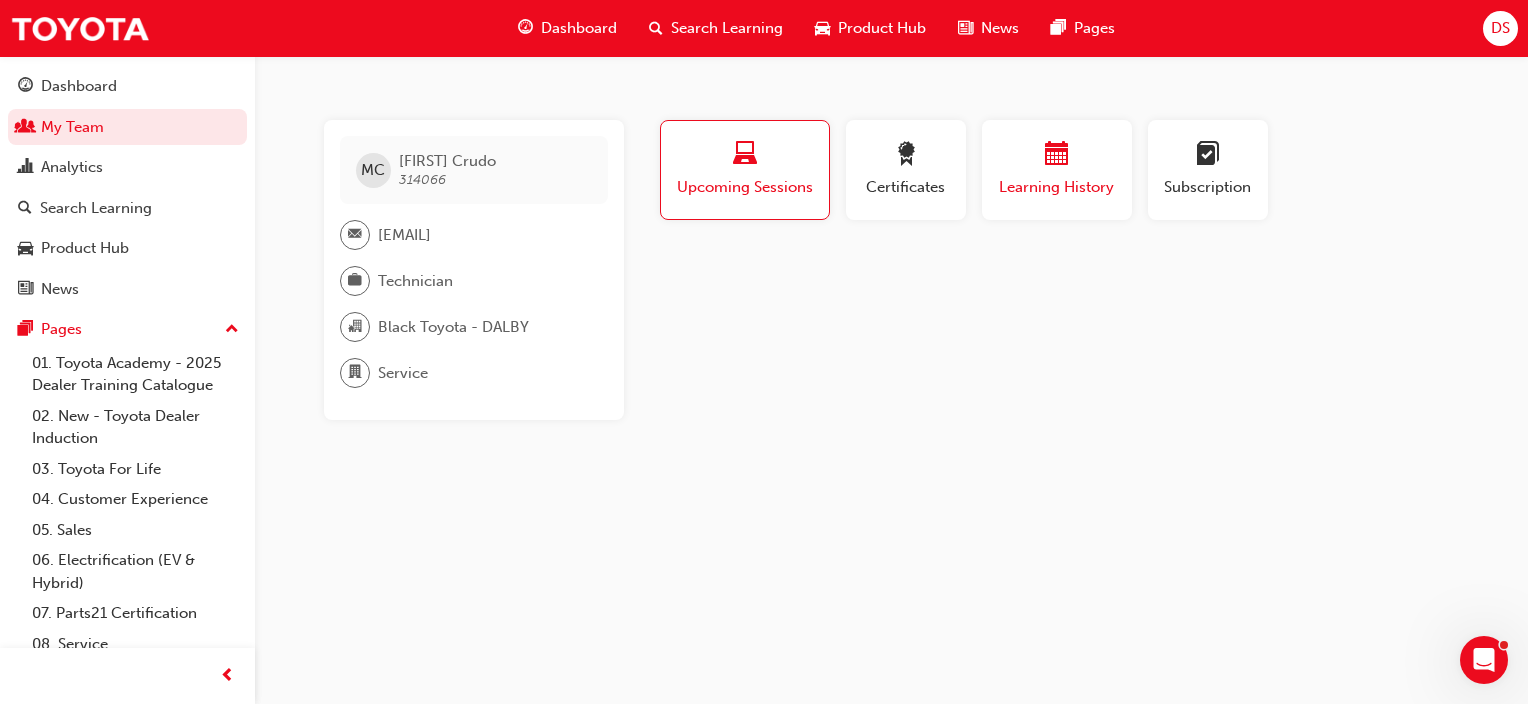 click at bounding box center (1057, 157) 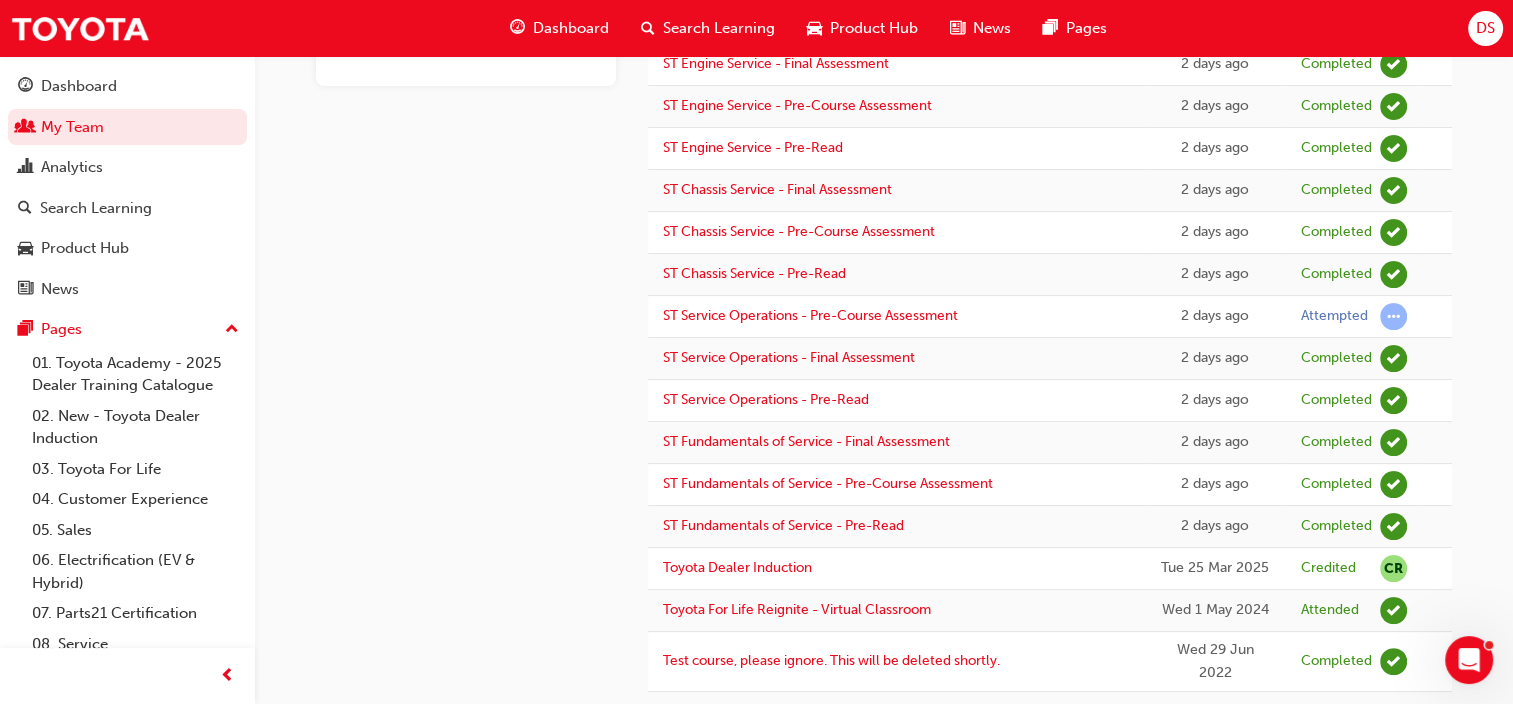 scroll, scrollTop: 340, scrollLeft: 0, axis: vertical 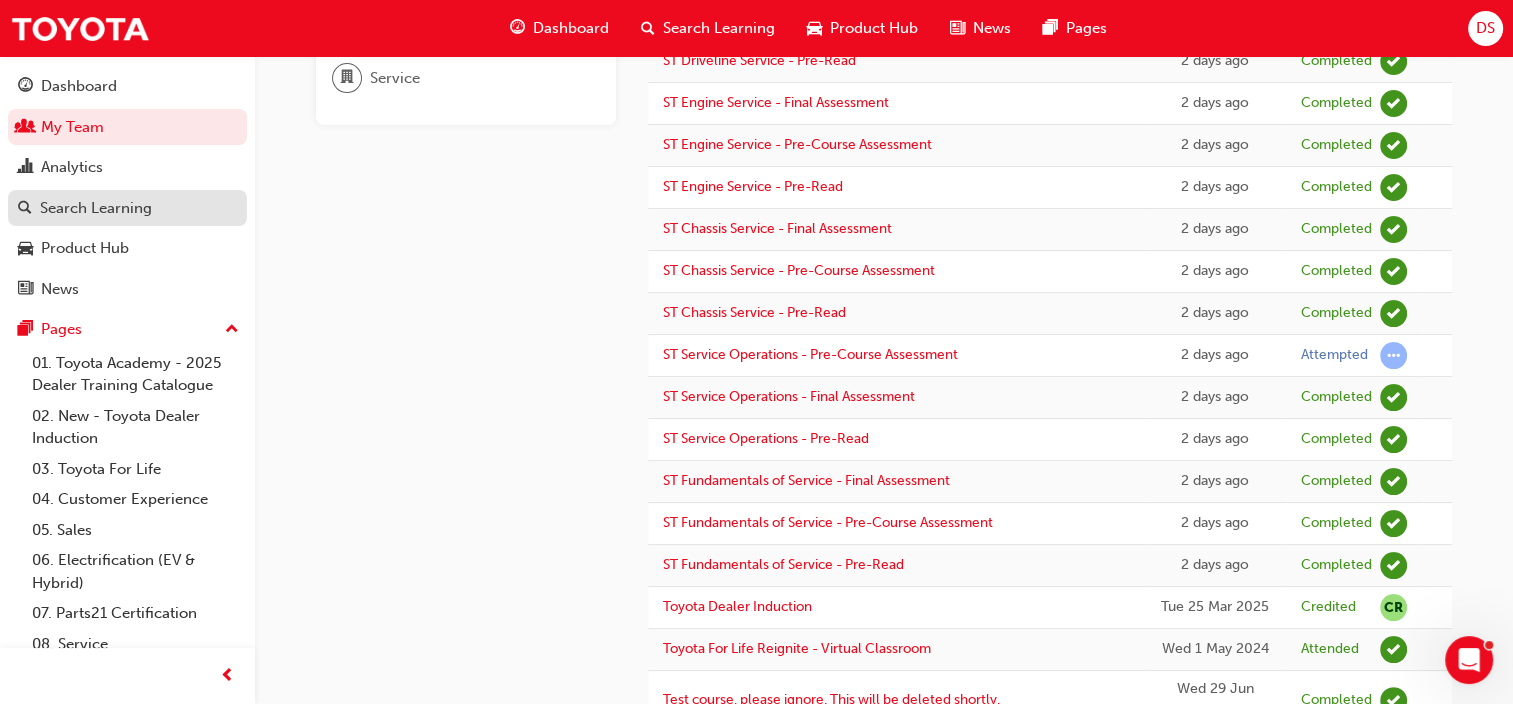 click on "Search Learning" at bounding box center [96, 208] 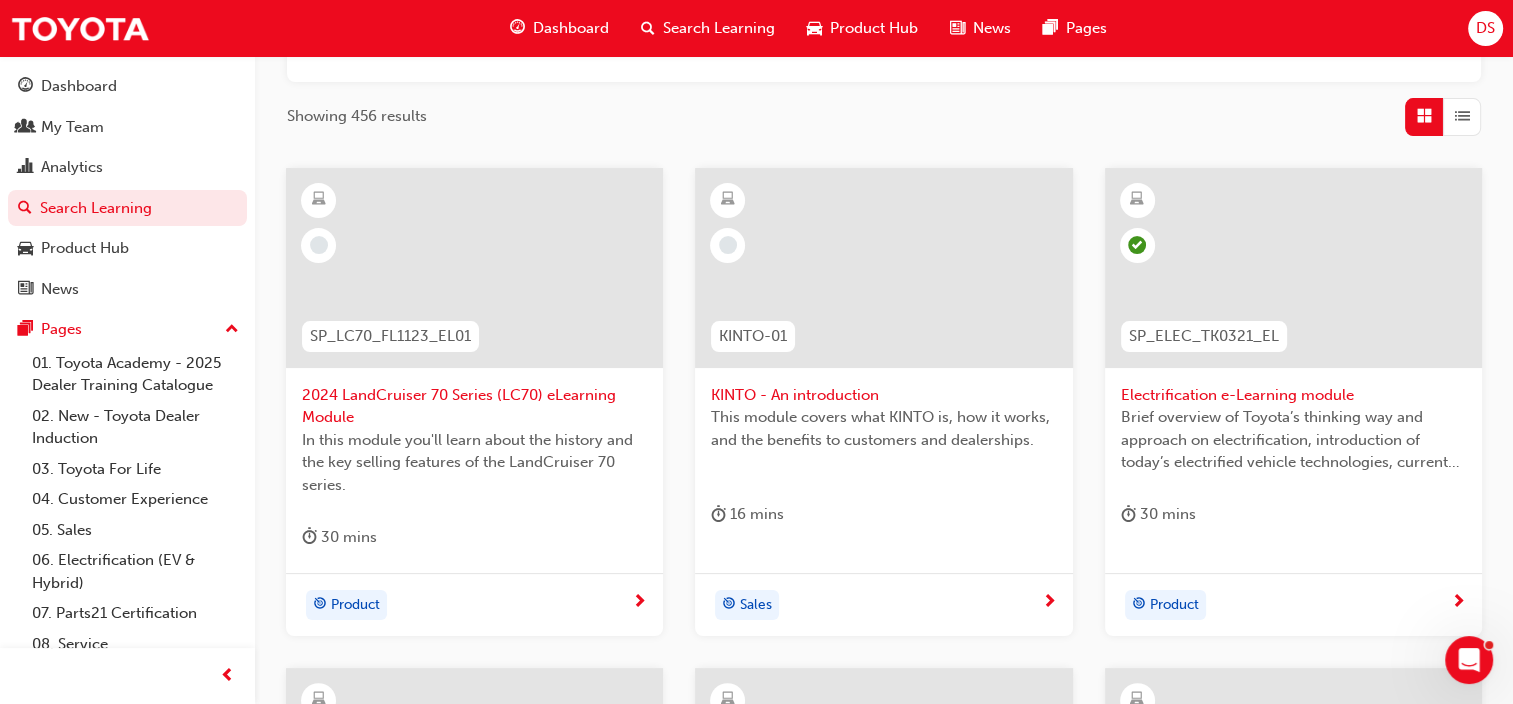 click on "Search Learning" at bounding box center [719, 28] 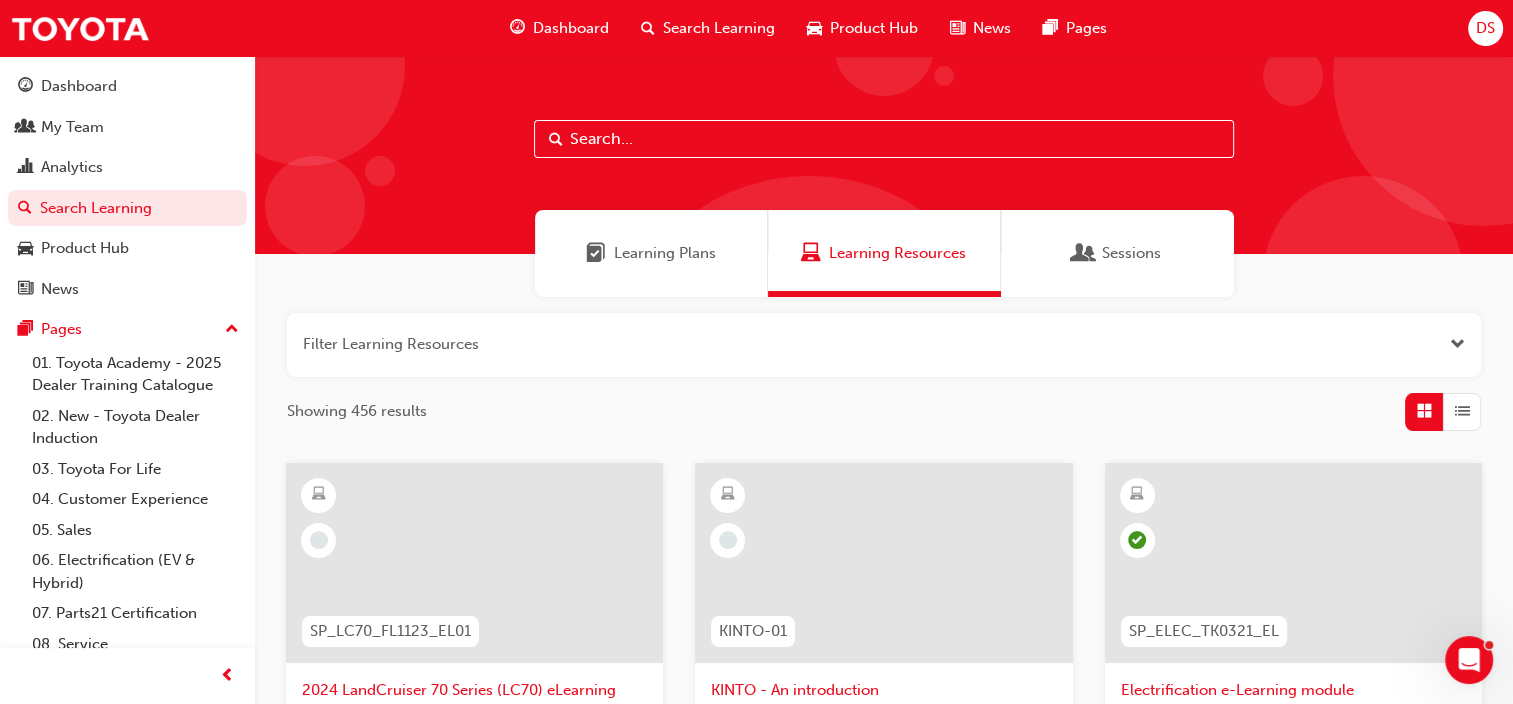 click on "Learning Plans" at bounding box center [665, 253] 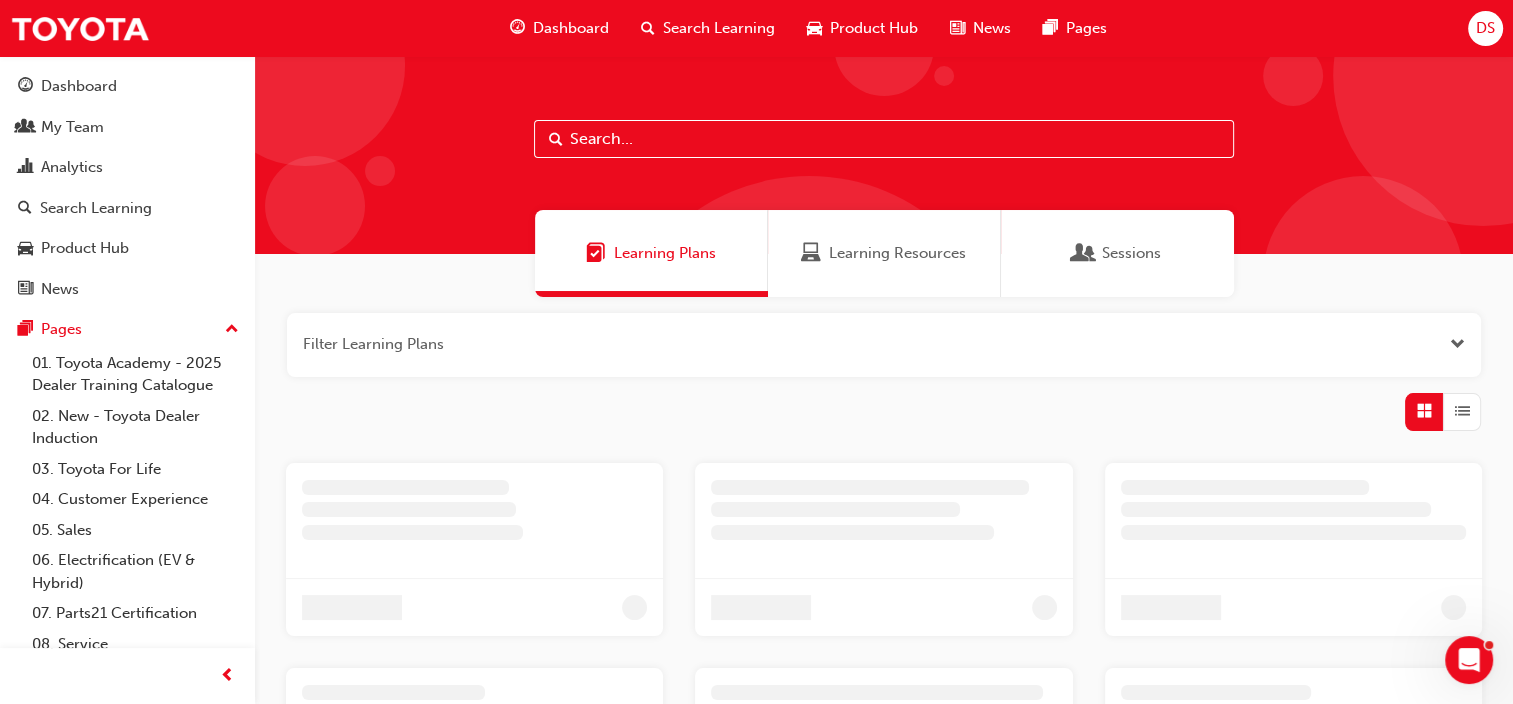 click on "Learning Plans" at bounding box center (665, 253) 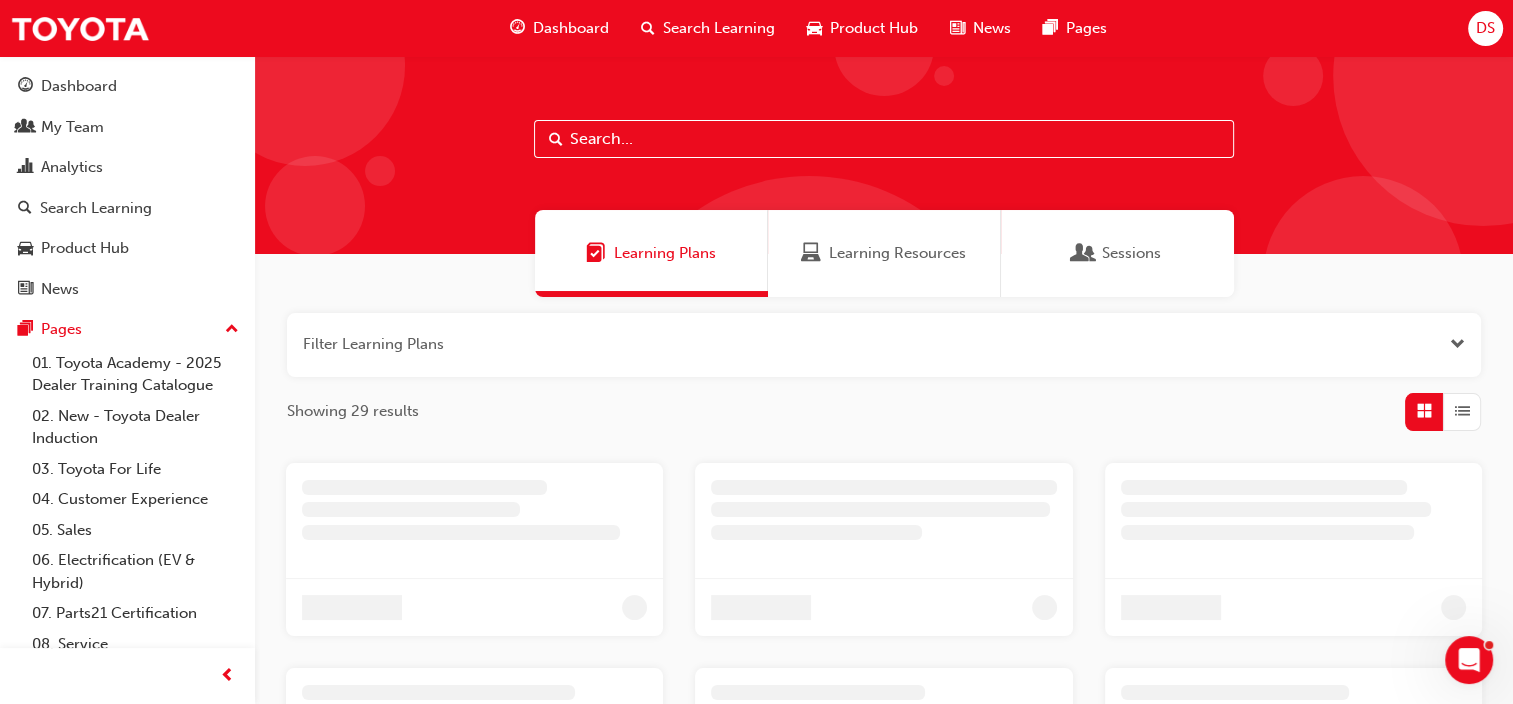 click at bounding box center [884, 139] 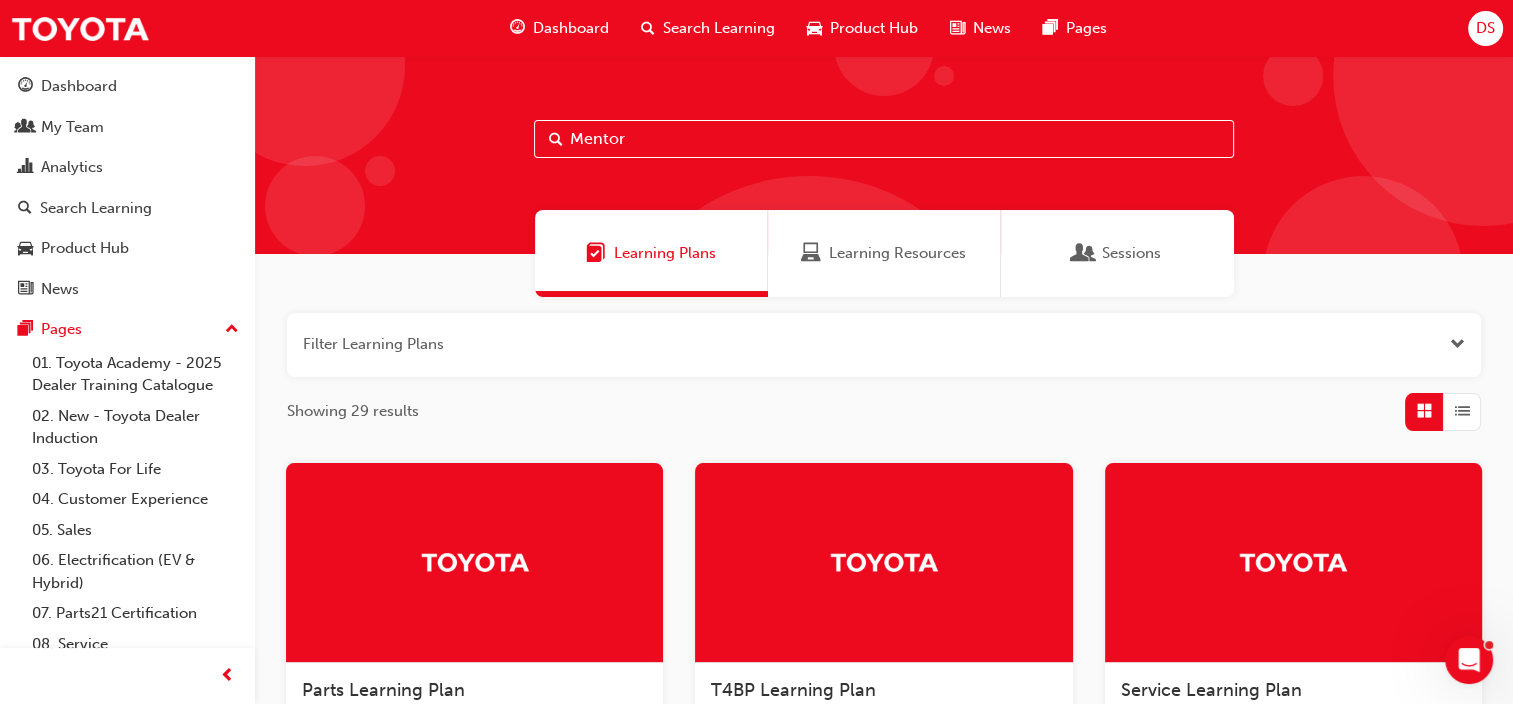 type on "Mentor" 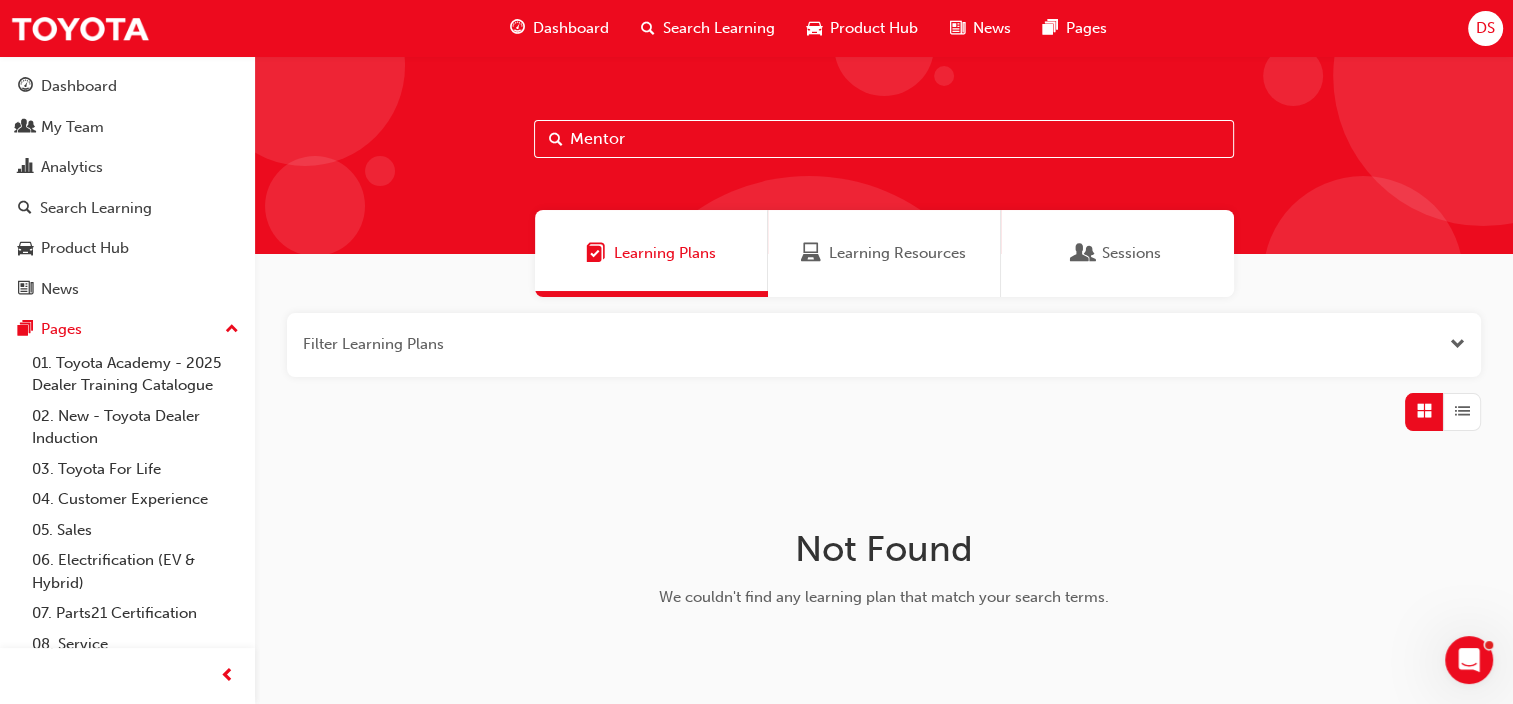 click on "Learning Resources" at bounding box center [897, 253] 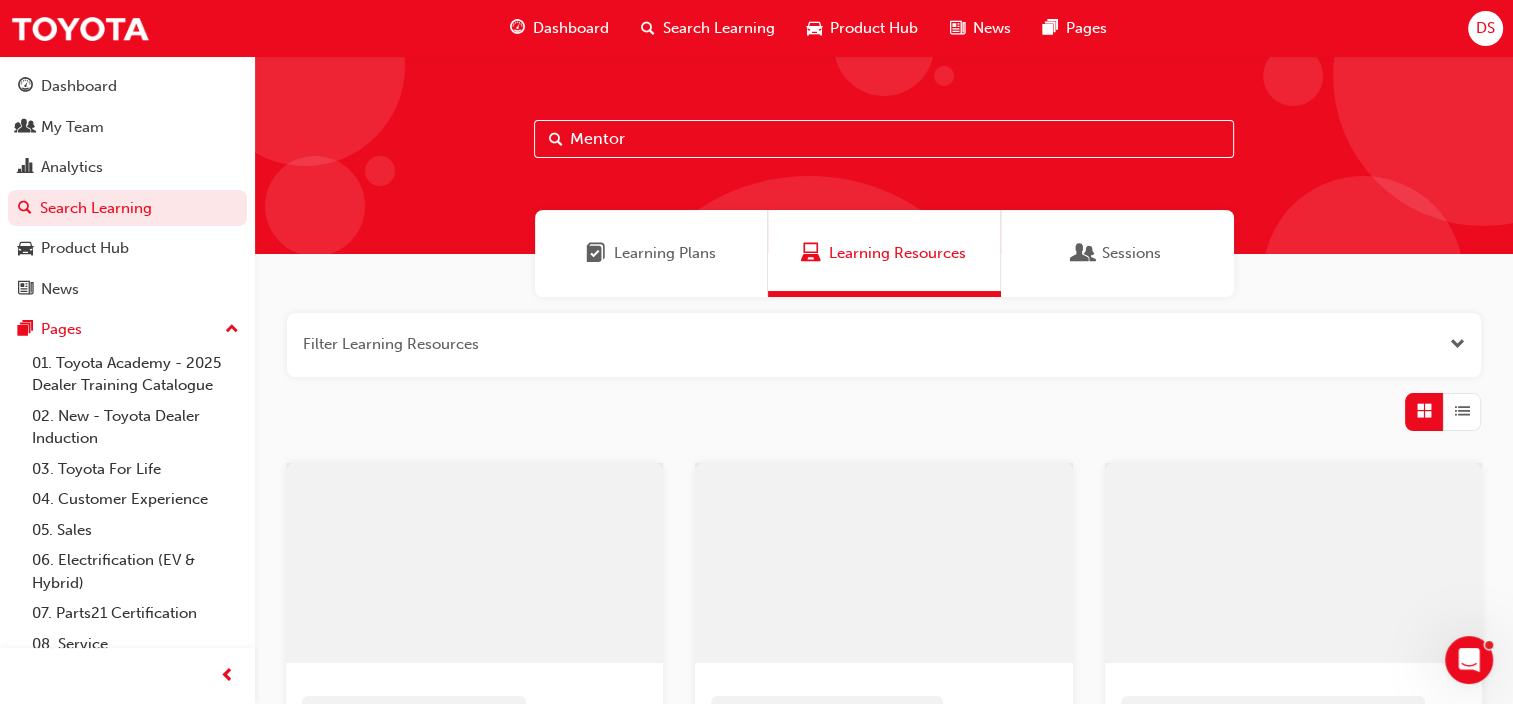 click on "Mentor" at bounding box center [884, 139] 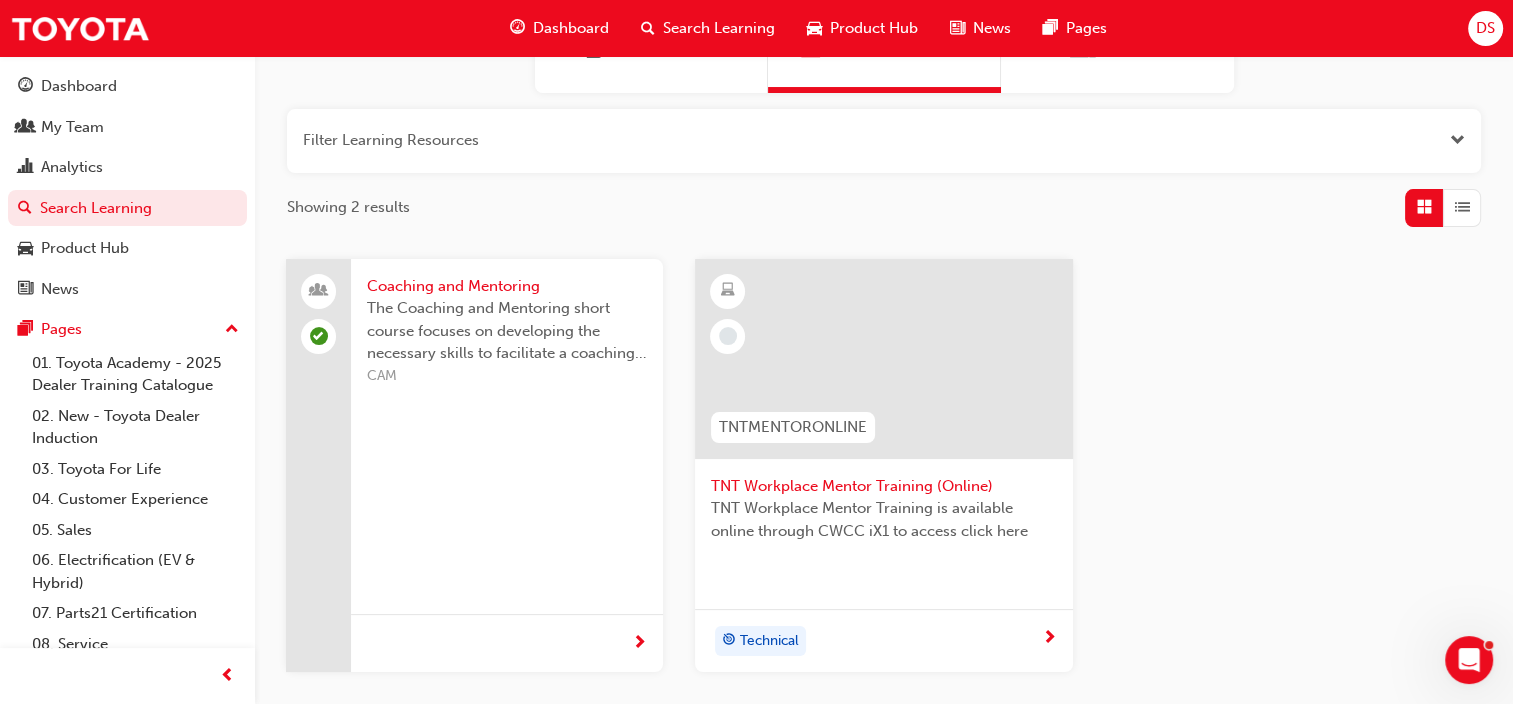 scroll, scrollTop: 207, scrollLeft: 0, axis: vertical 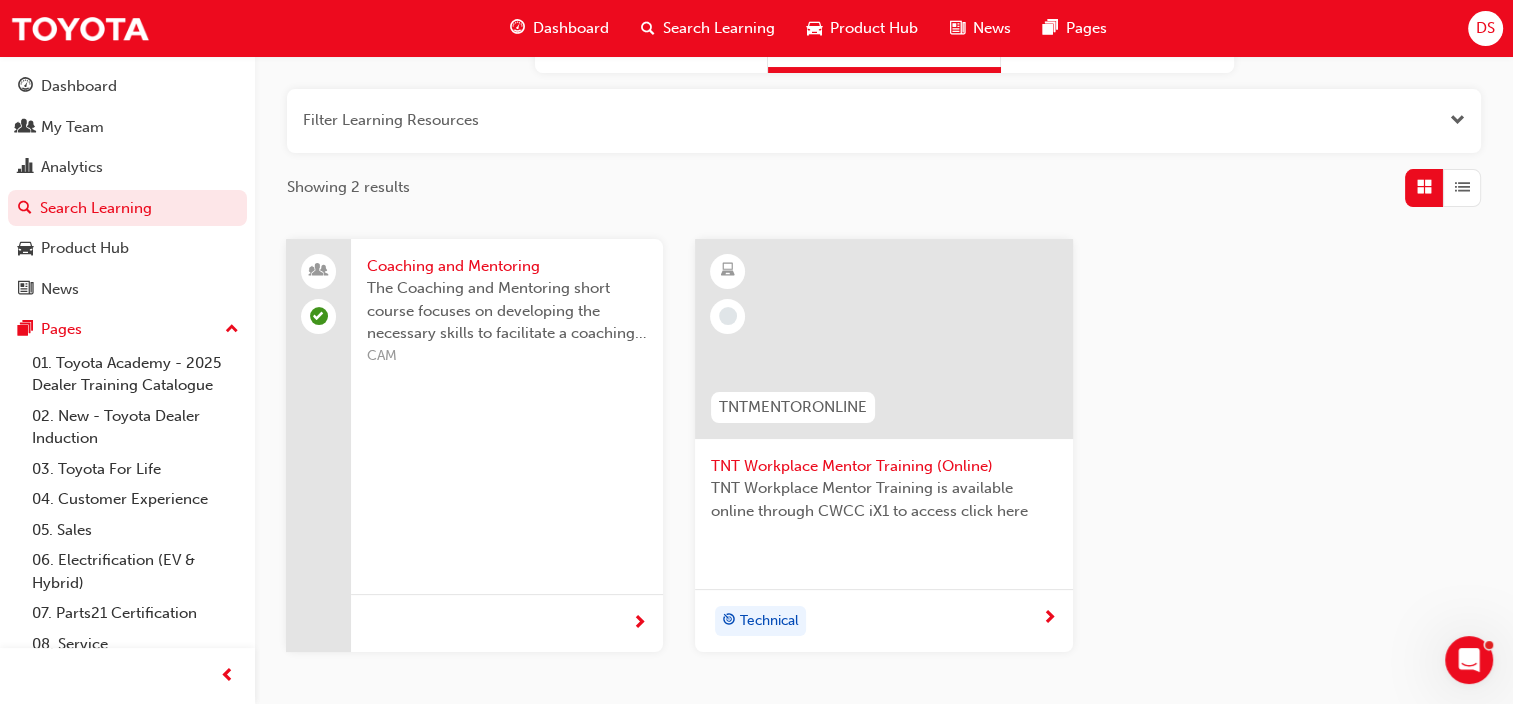 click on "TNT Workplace Mentor Training (Online)" at bounding box center (883, 466) 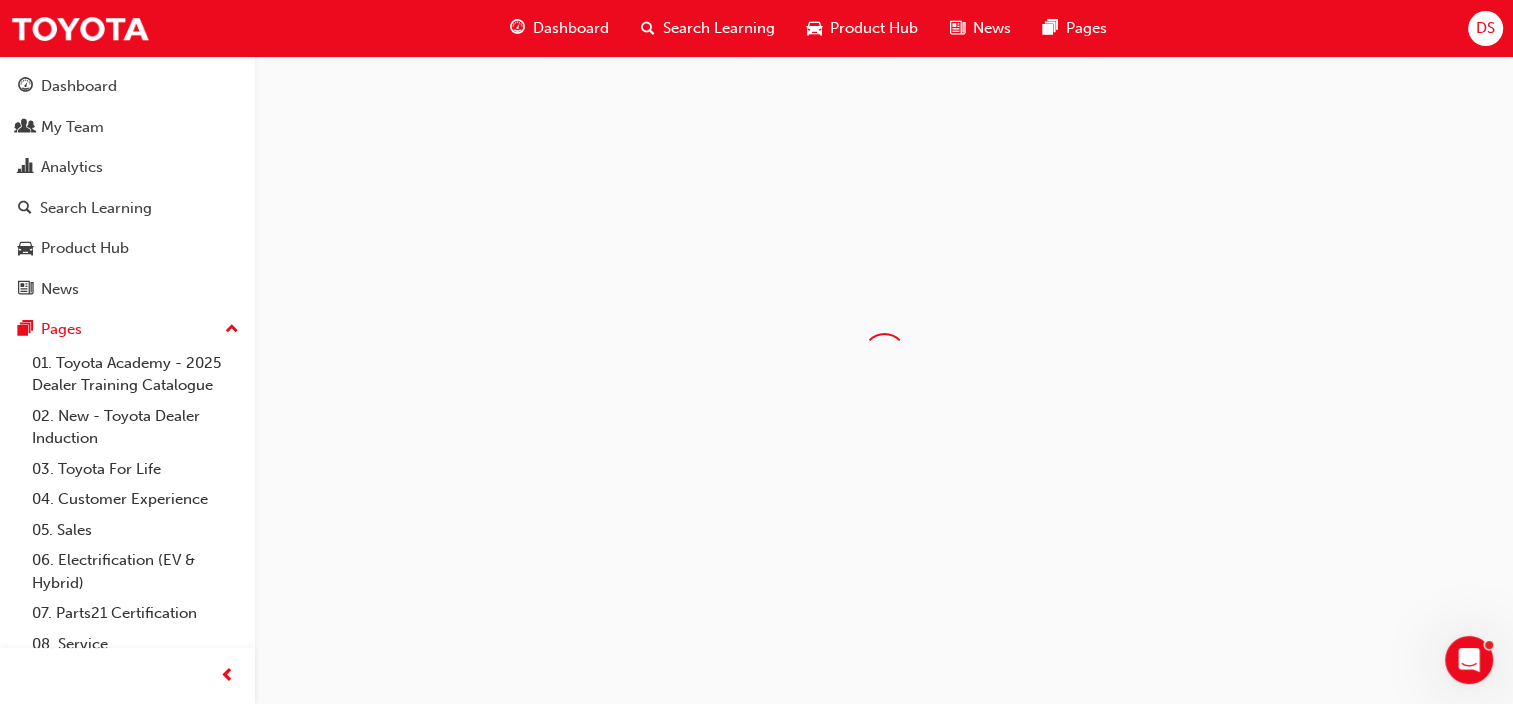scroll, scrollTop: 0, scrollLeft: 0, axis: both 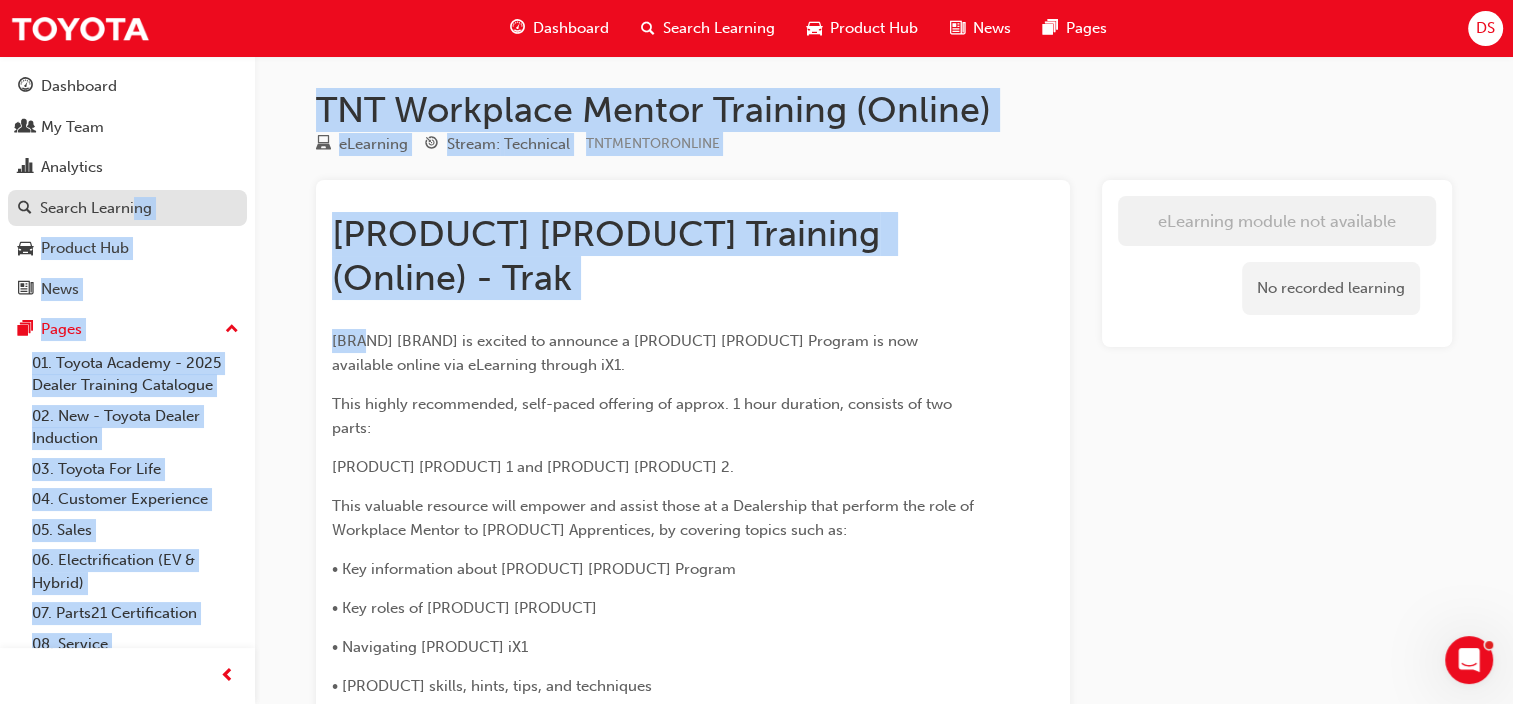 drag, startPoint x: 1516, startPoint y: 240, endPoint x: 133, endPoint y: 216, distance: 1383.2083 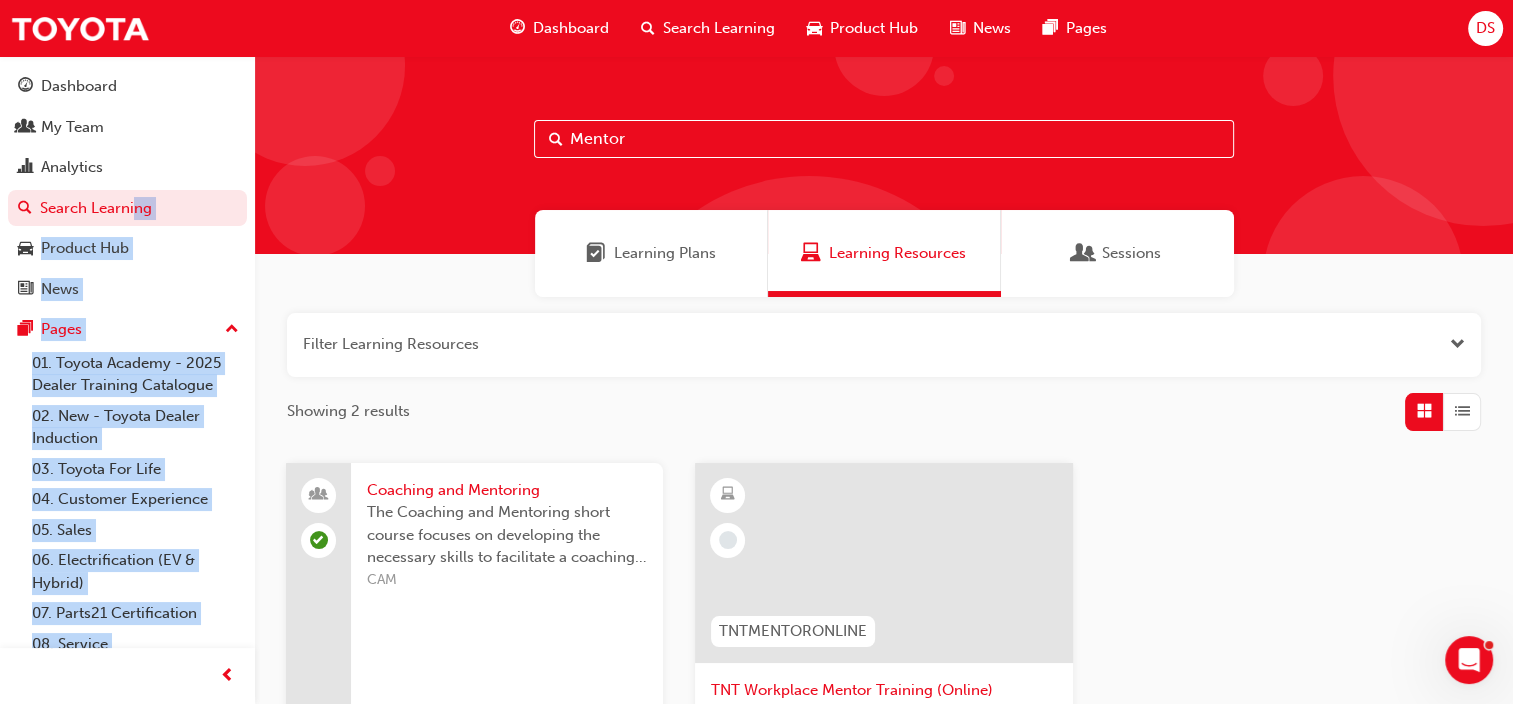 click on "Sessions" at bounding box center [1117, 253] 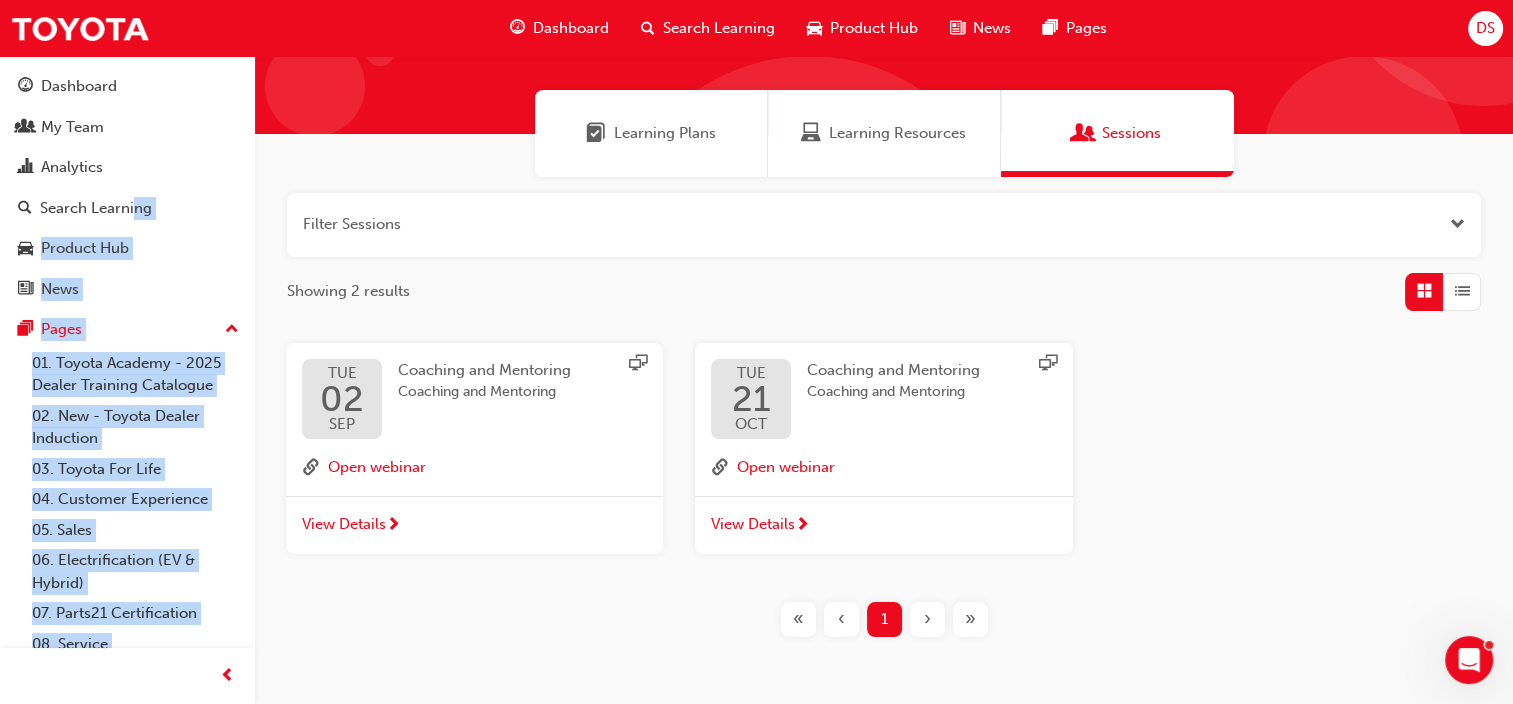 scroll, scrollTop: 123, scrollLeft: 0, axis: vertical 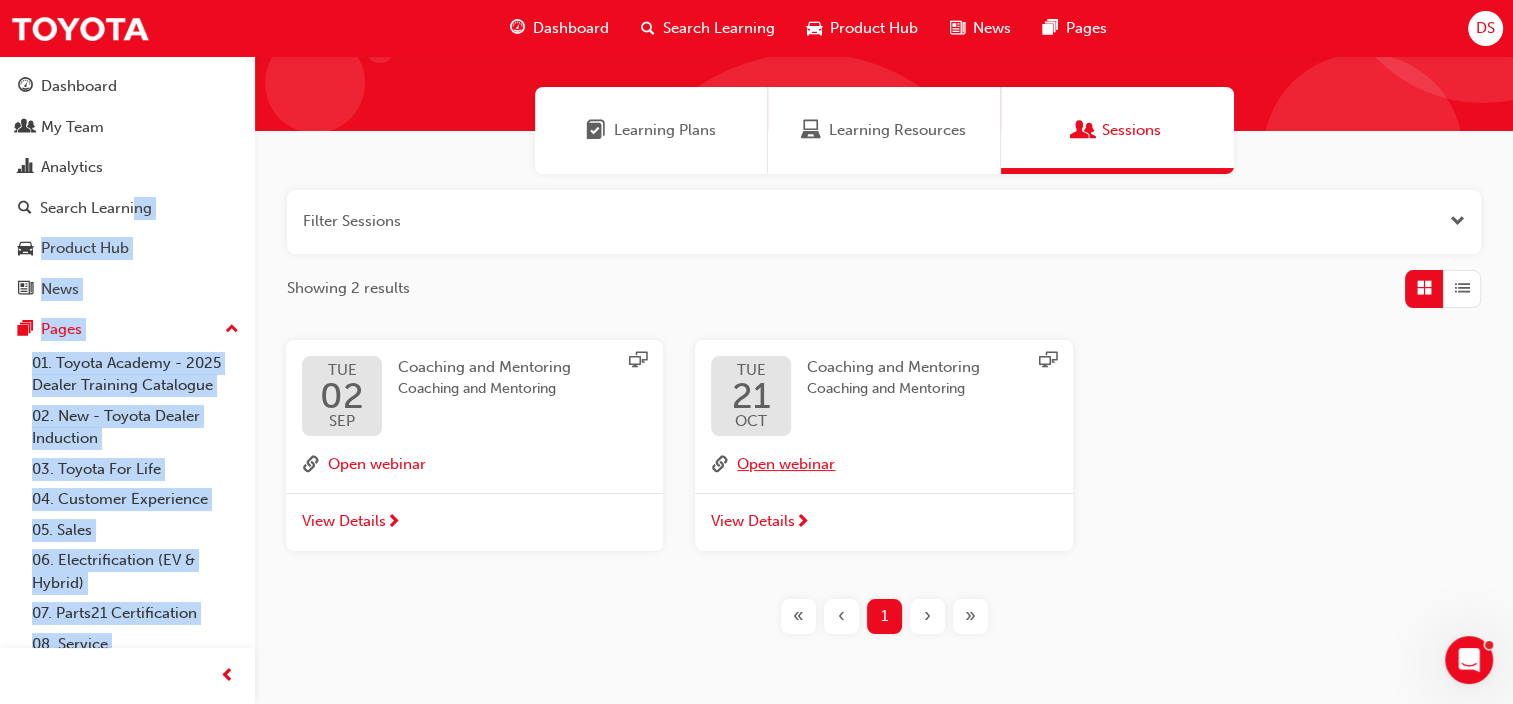 click on "Open webinar" at bounding box center [786, 465] 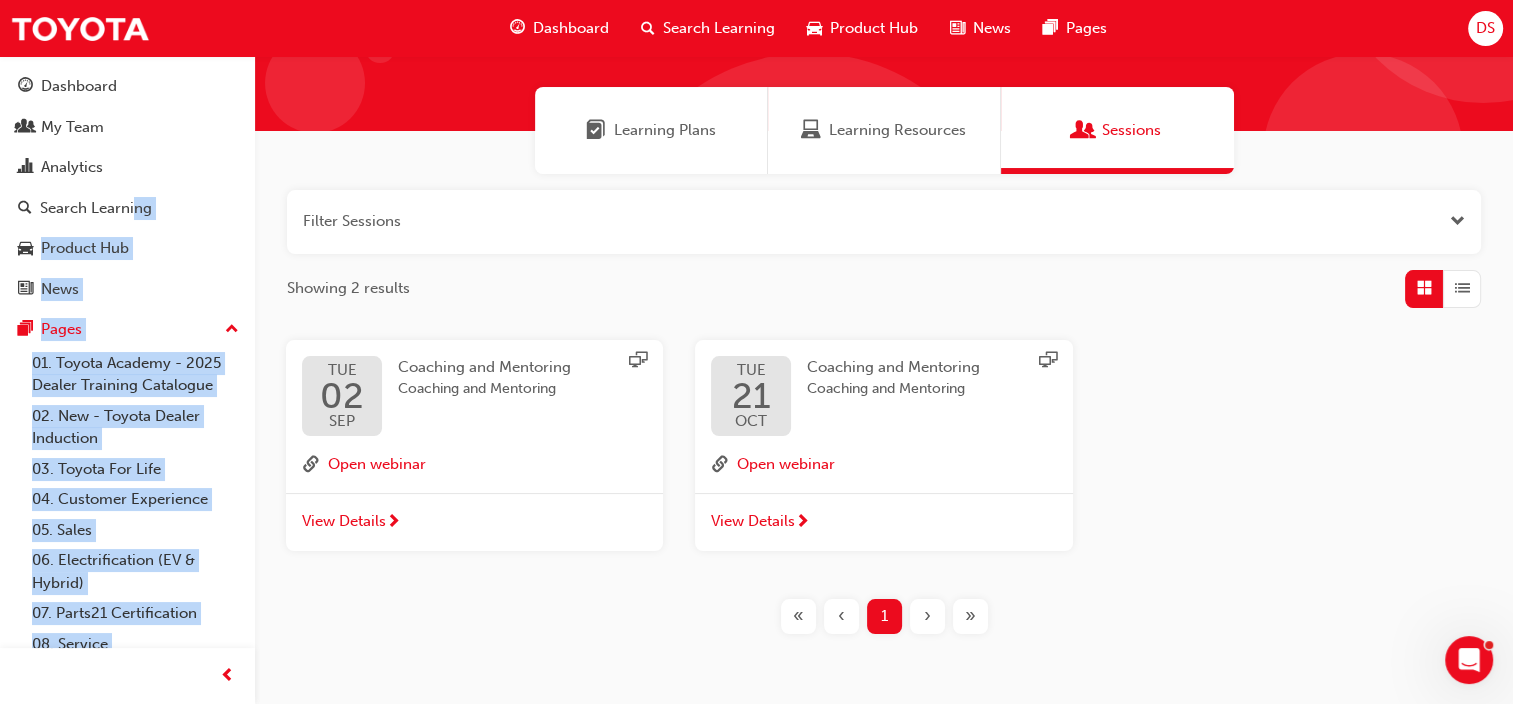 click on "View Details" at bounding box center (753, 521) 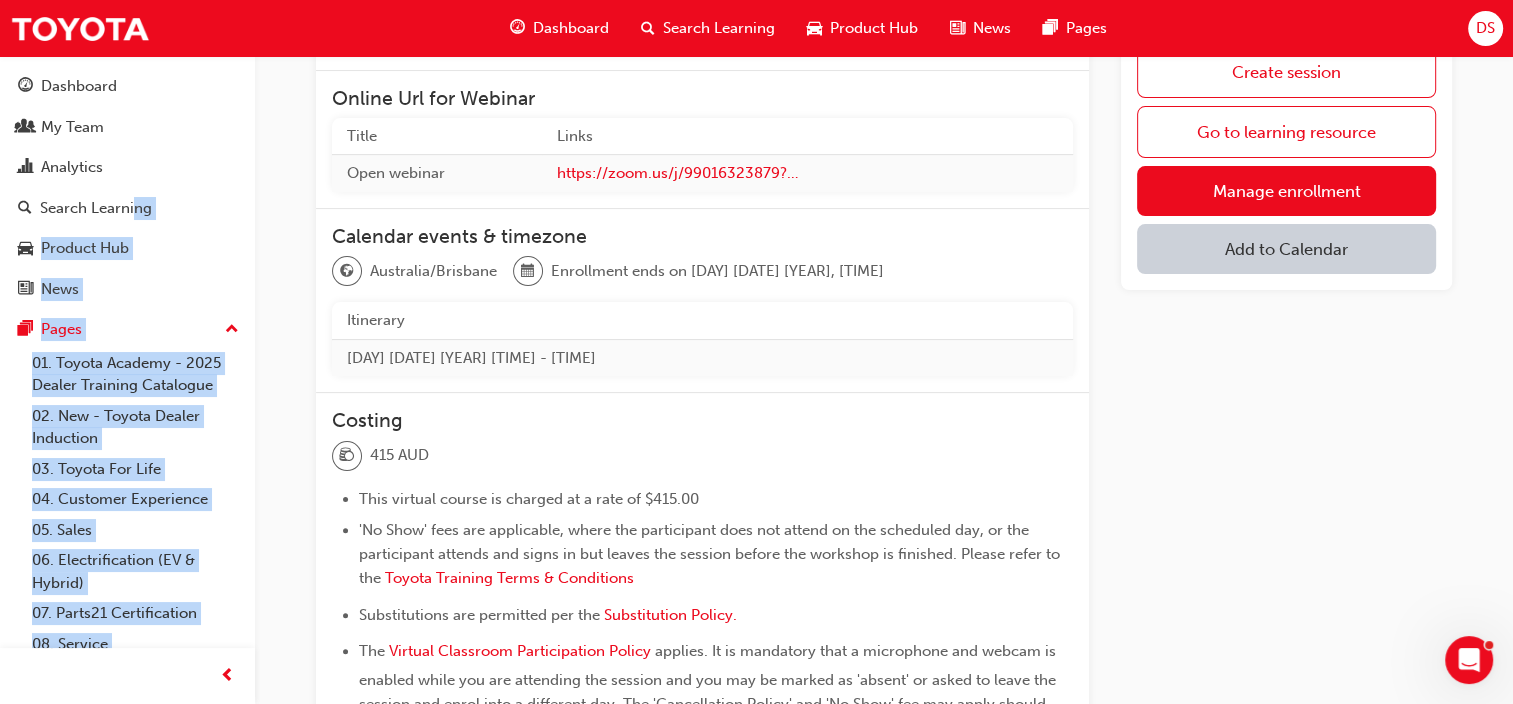 scroll, scrollTop: 453, scrollLeft: 0, axis: vertical 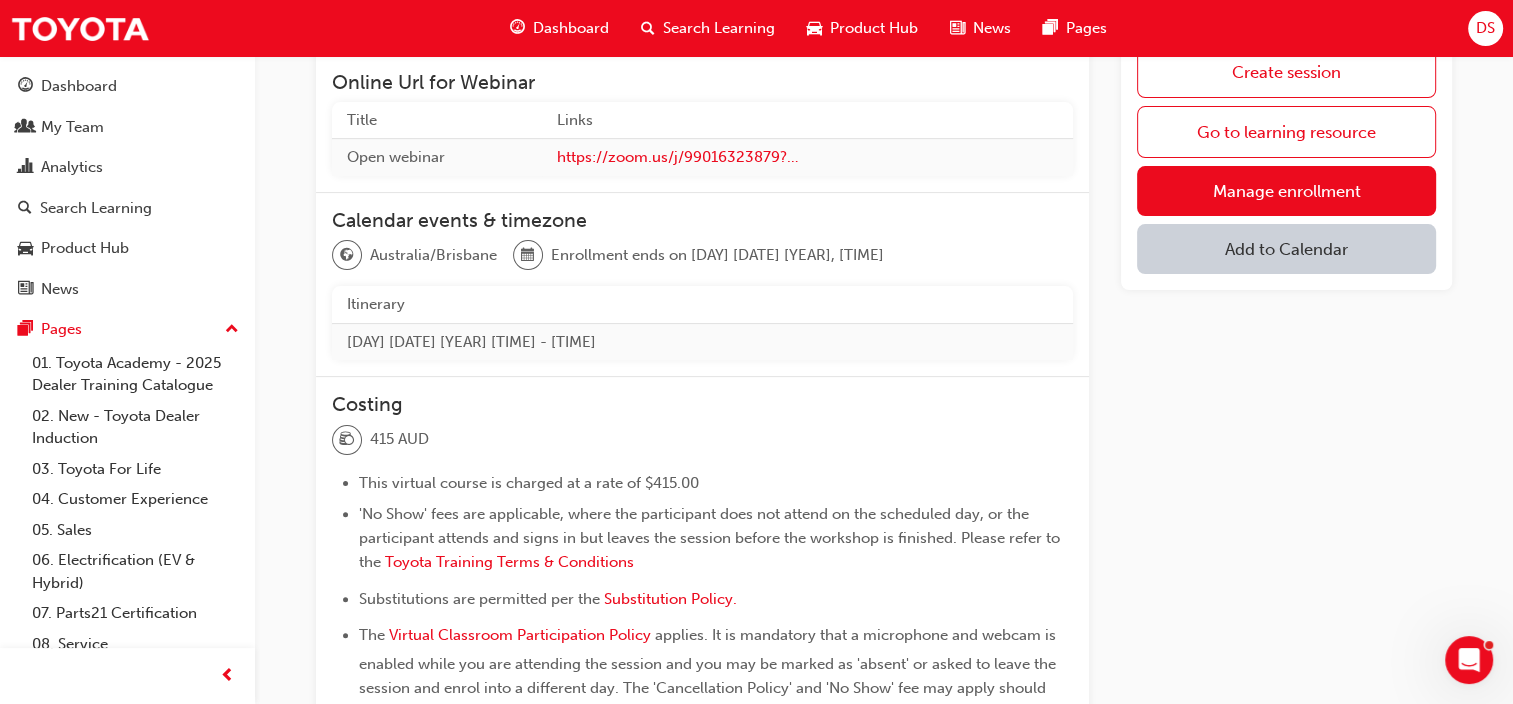 drag, startPoint x: 1509, startPoint y: 452, endPoint x: 1512, endPoint y: 486, distance: 34.132095 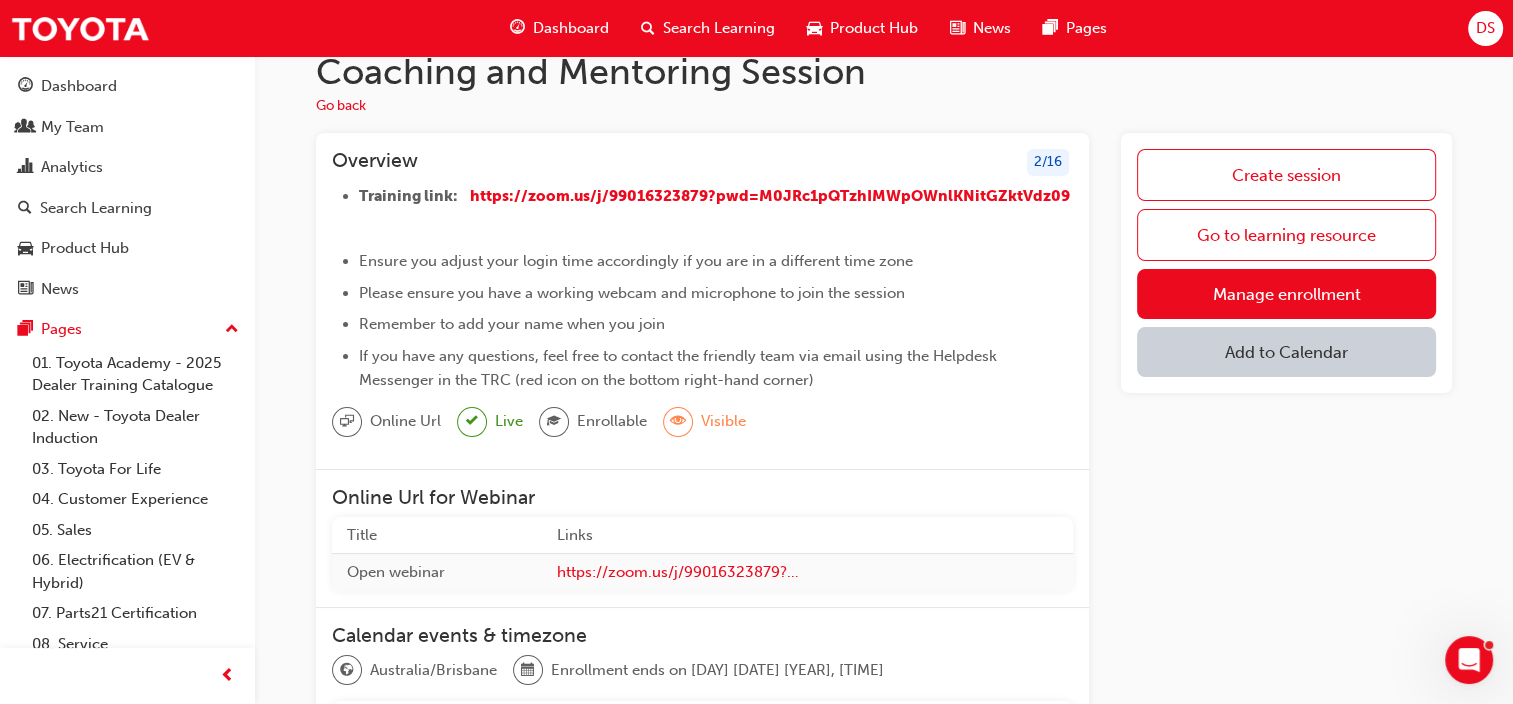 scroll, scrollTop: 0, scrollLeft: 0, axis: both 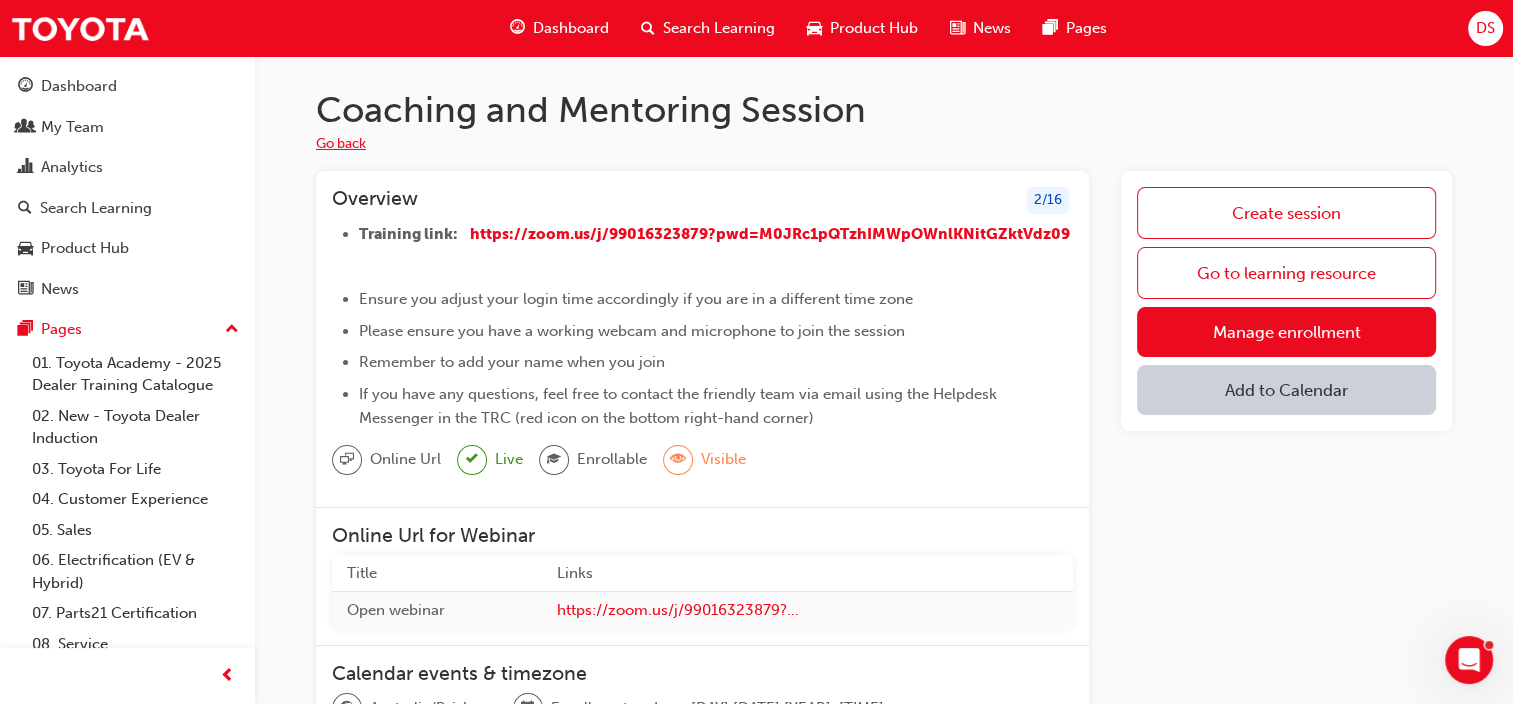 click on "Go back" at bounding box center [341, 144] 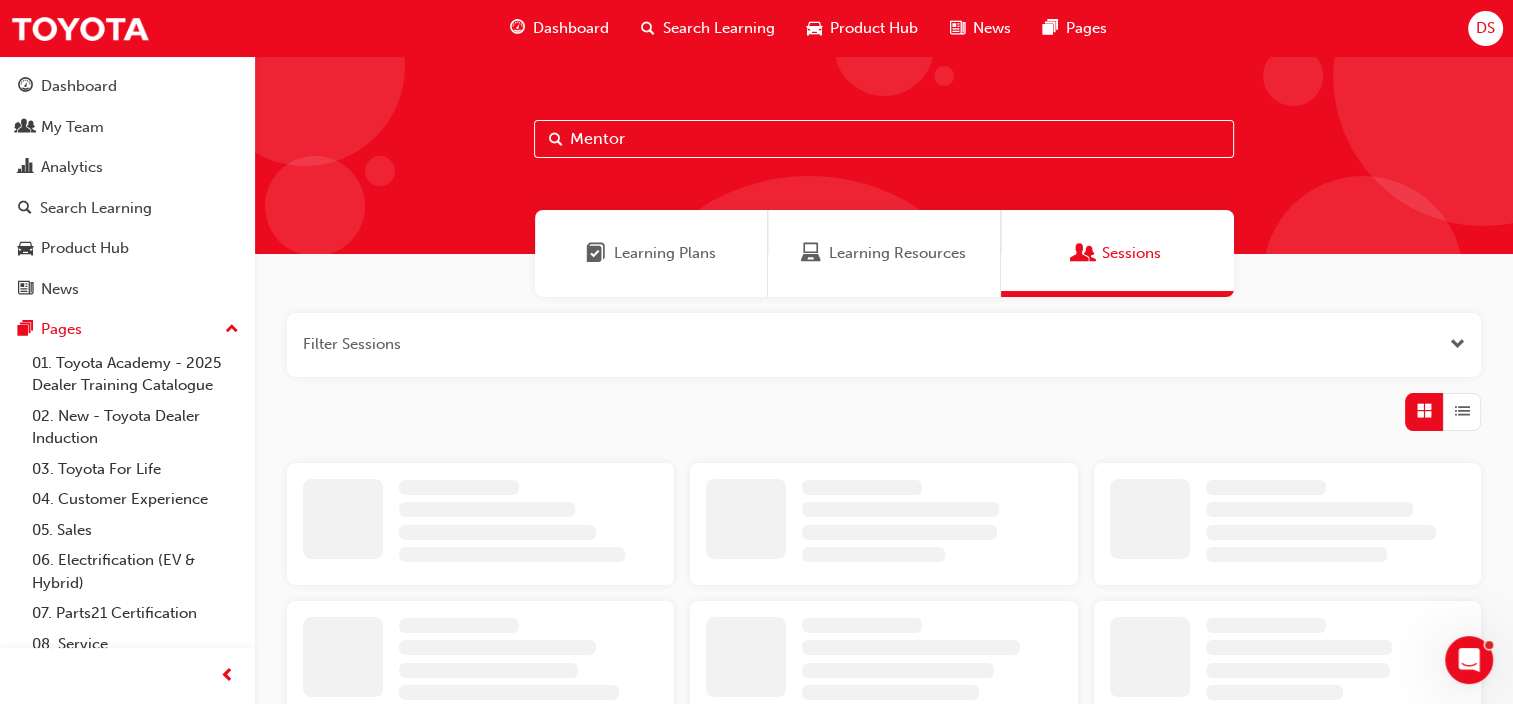 scroll, scrollTop: 123, scrollLeft: 0, axis: vertical 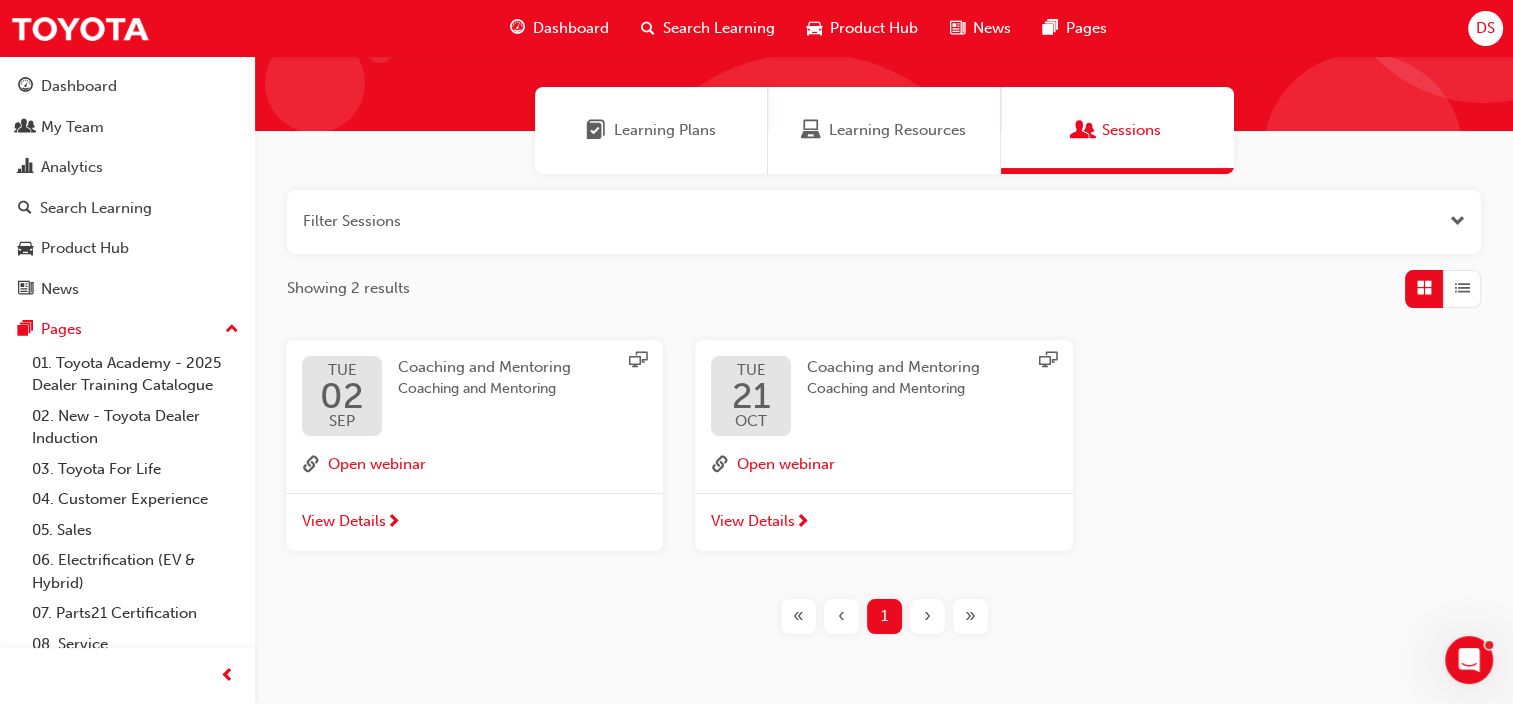 click on "Learning Plans" at bounding box center (665, 130) 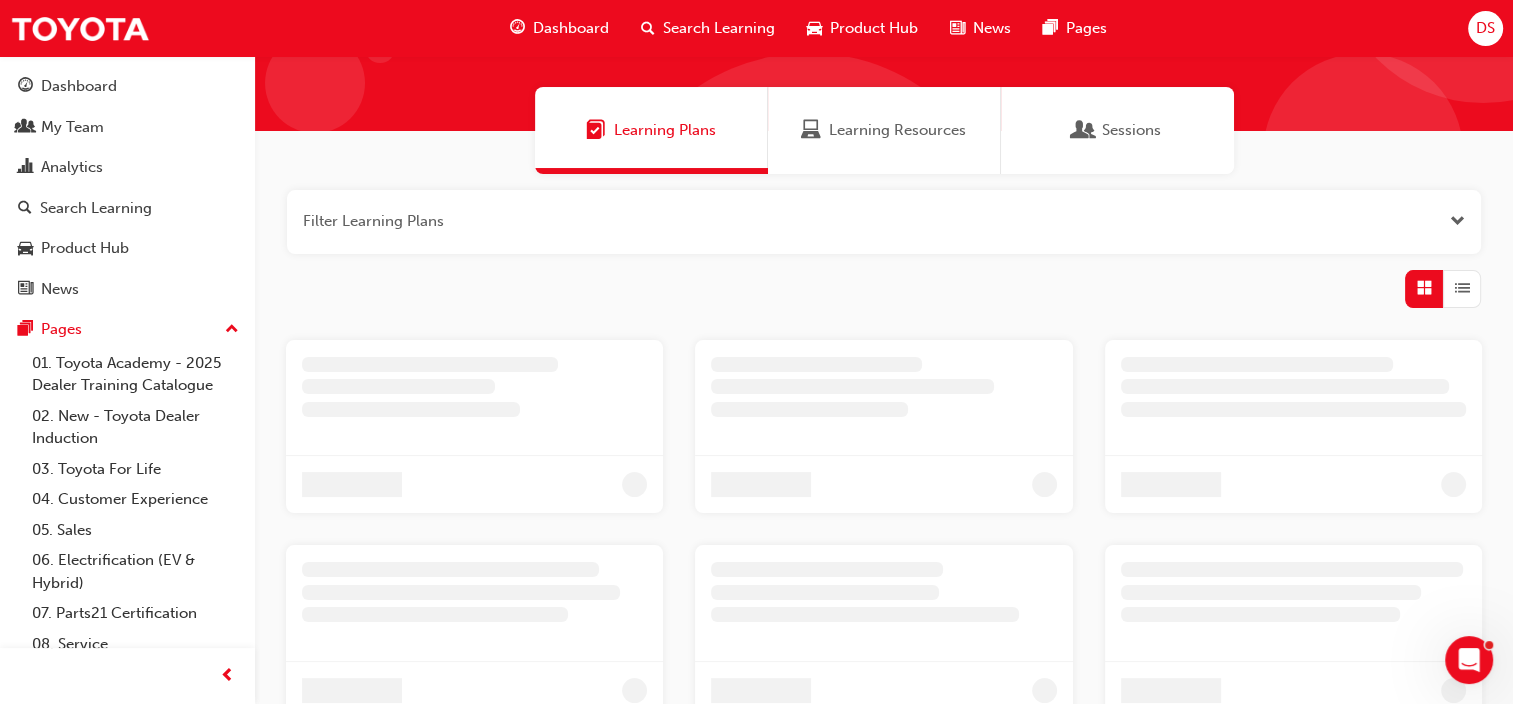 scroll, scrollTop: 0, scrollLeft: 0, axis: both 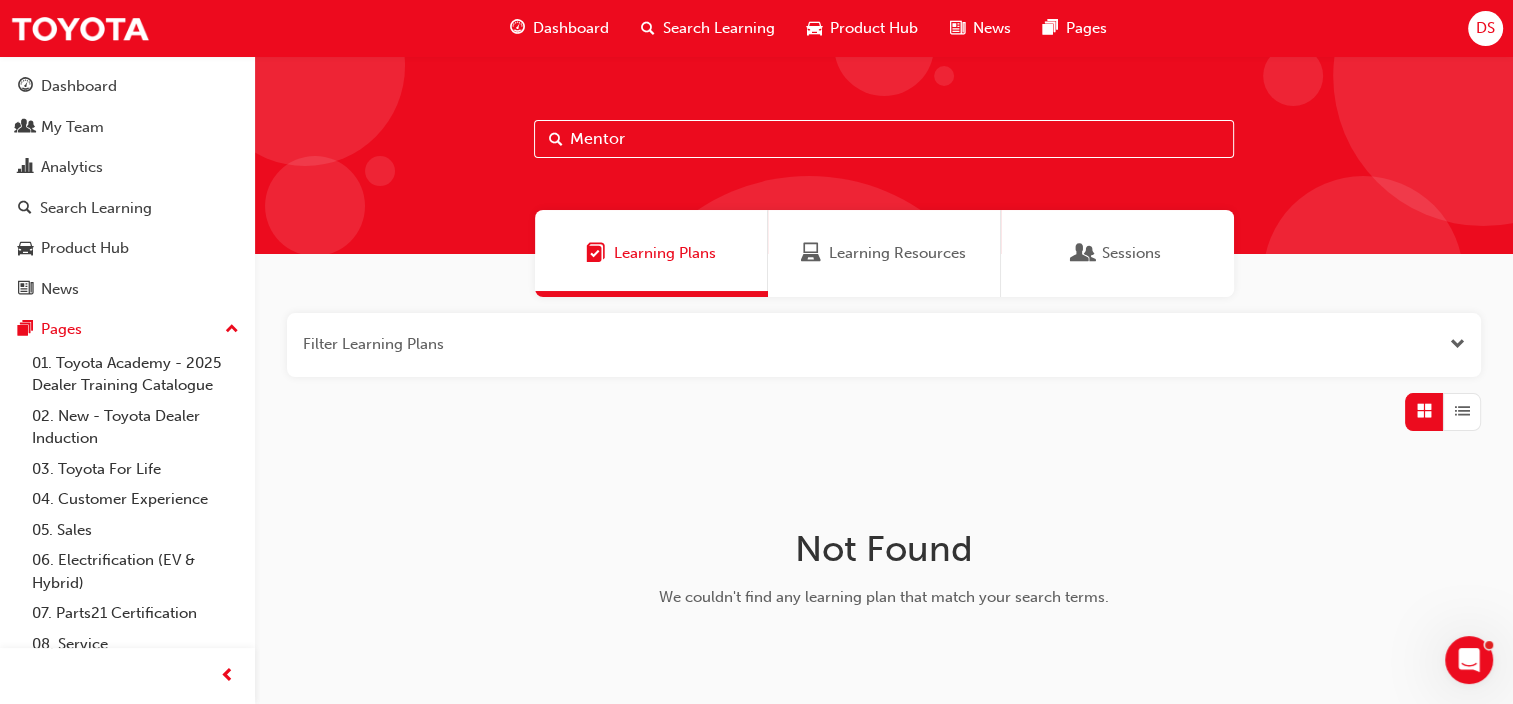 click on "Learning Resources" at bounding box center [897, 253] 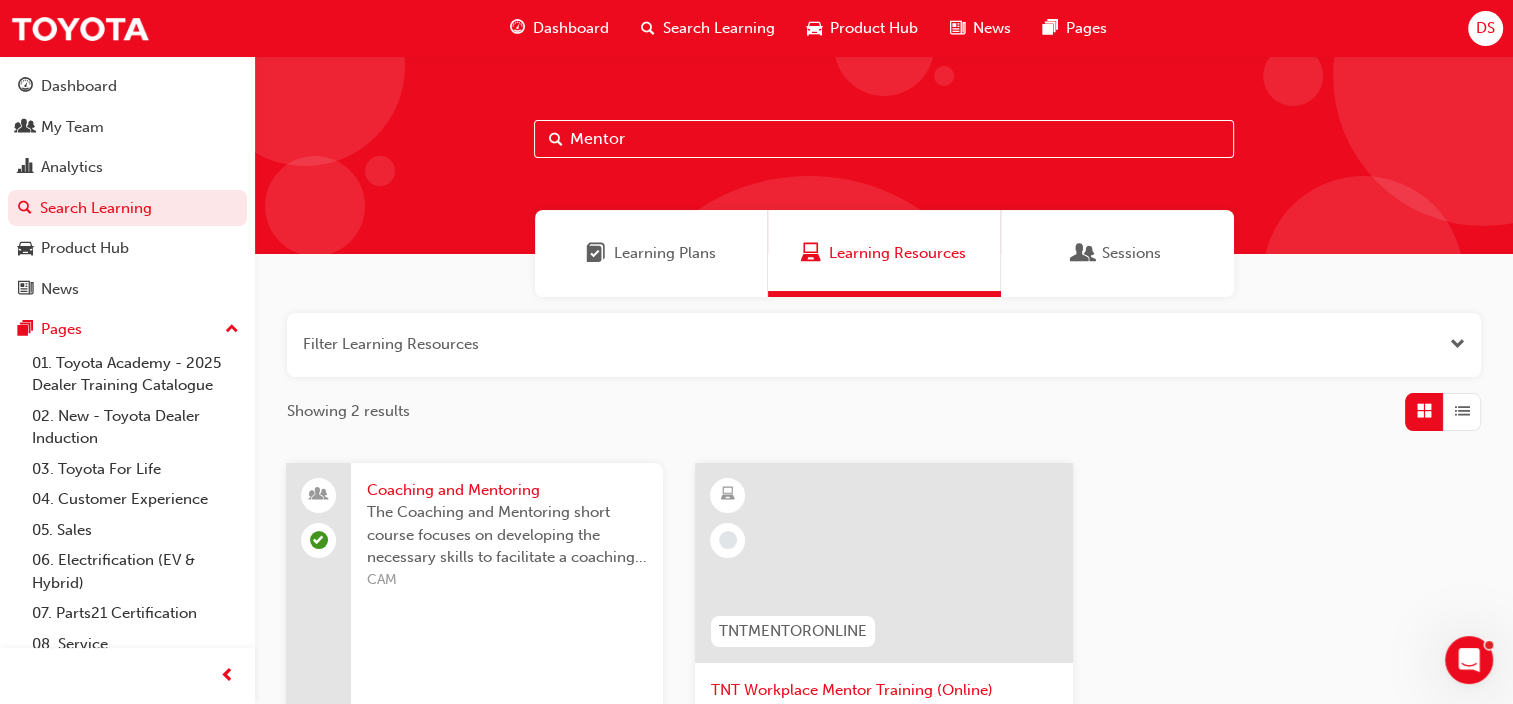 click on "Coaching and Mentoring" at bounding box center [507, 490] 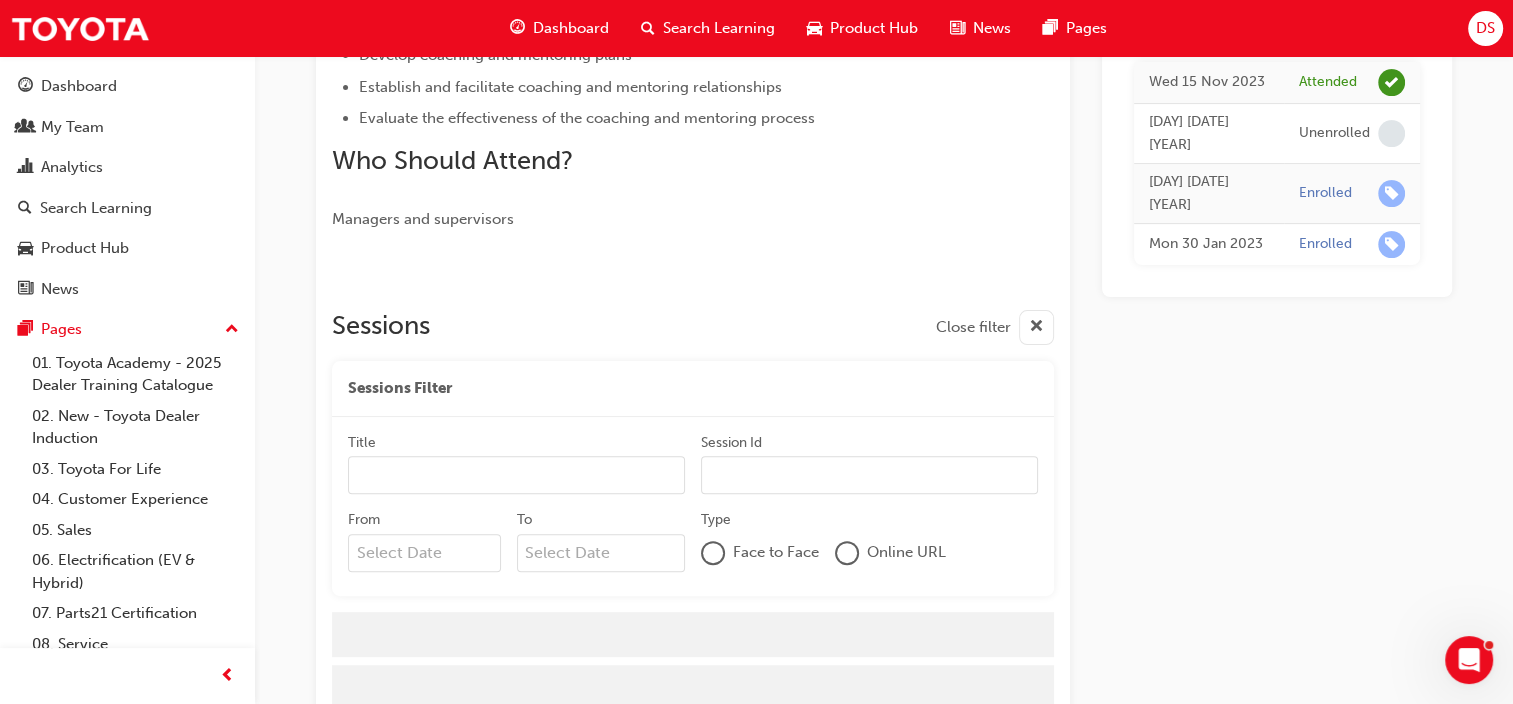 scroll, scrollTop: 647, scrollLeft: 0, axis: vertical 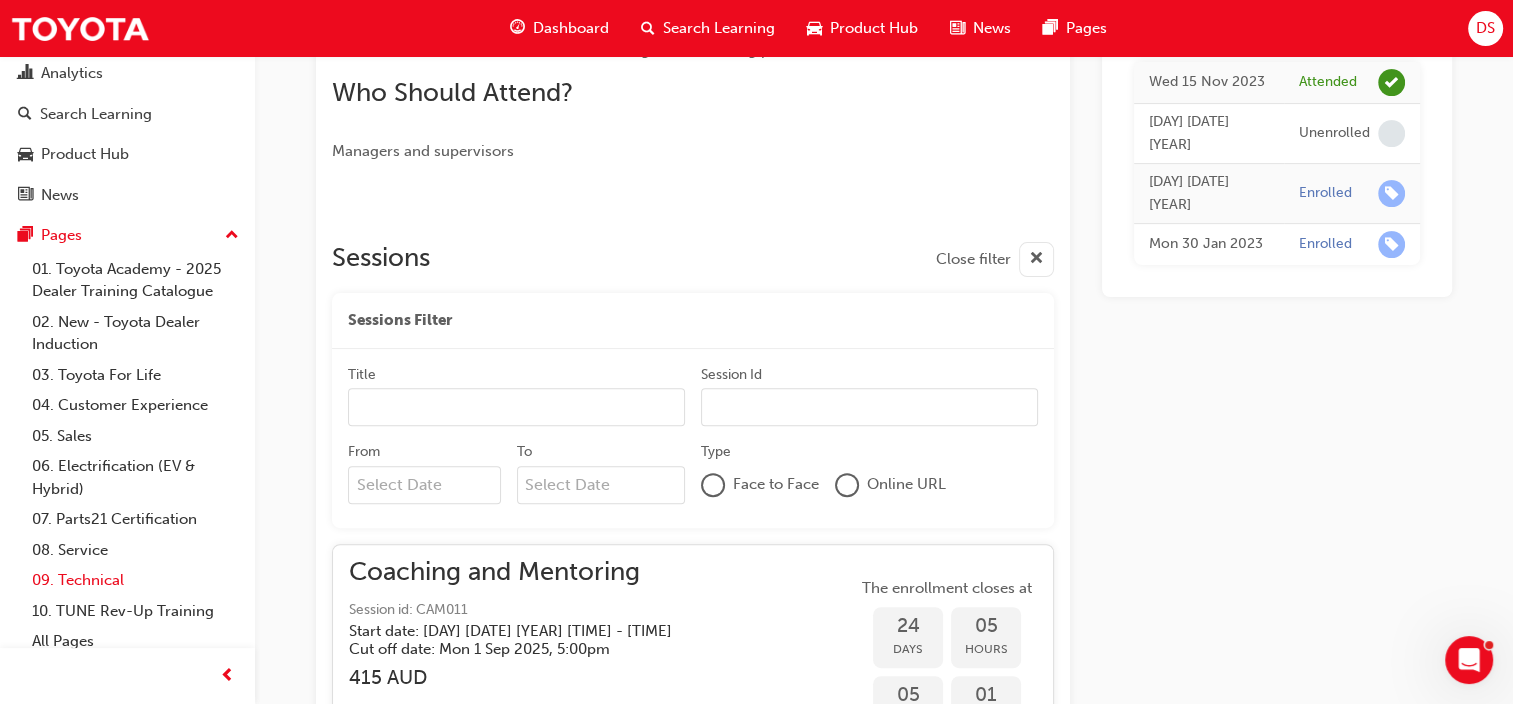 click on "09. Technical" at bounding box center (135, 580) 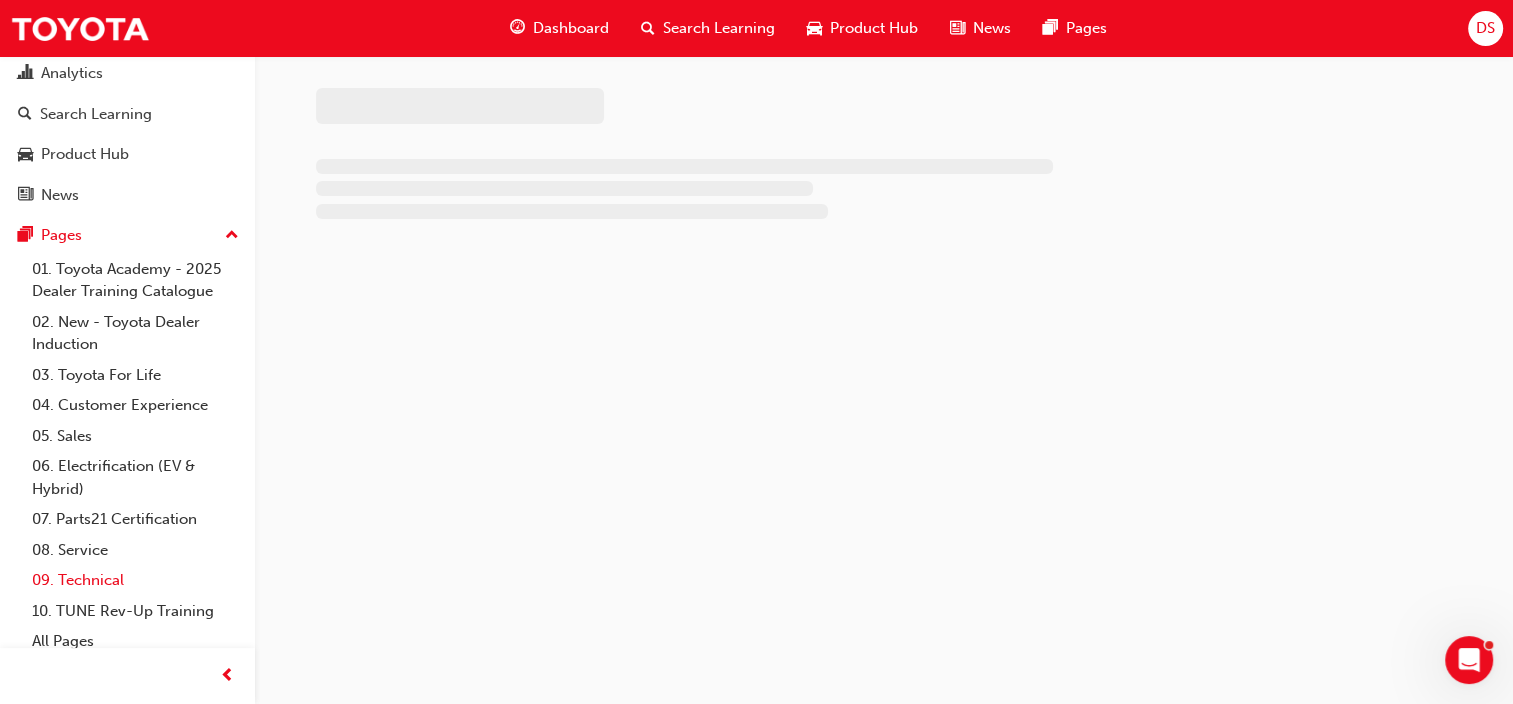 scroll, scrollTop: 0, scrollLeft: 0, axis: both 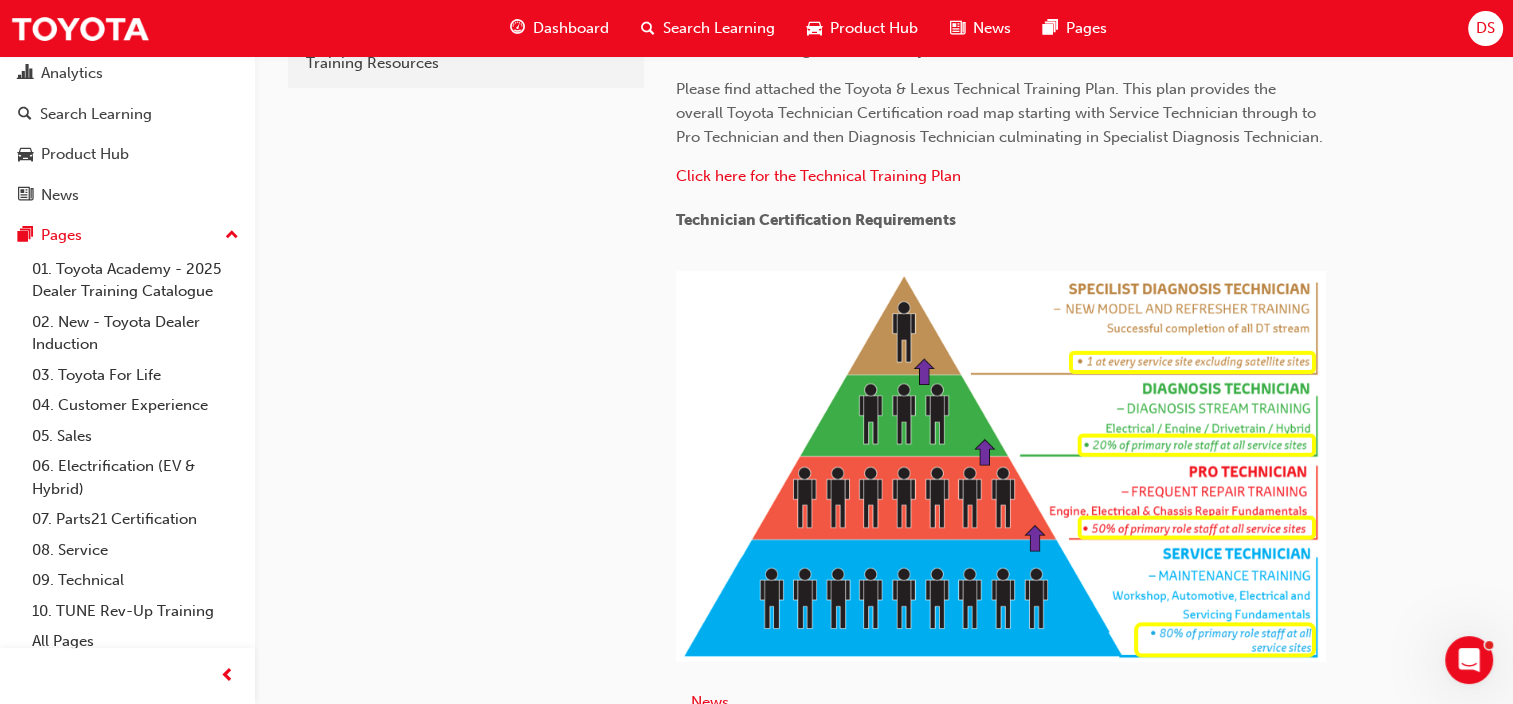 click at bounding box center (1001, 466) 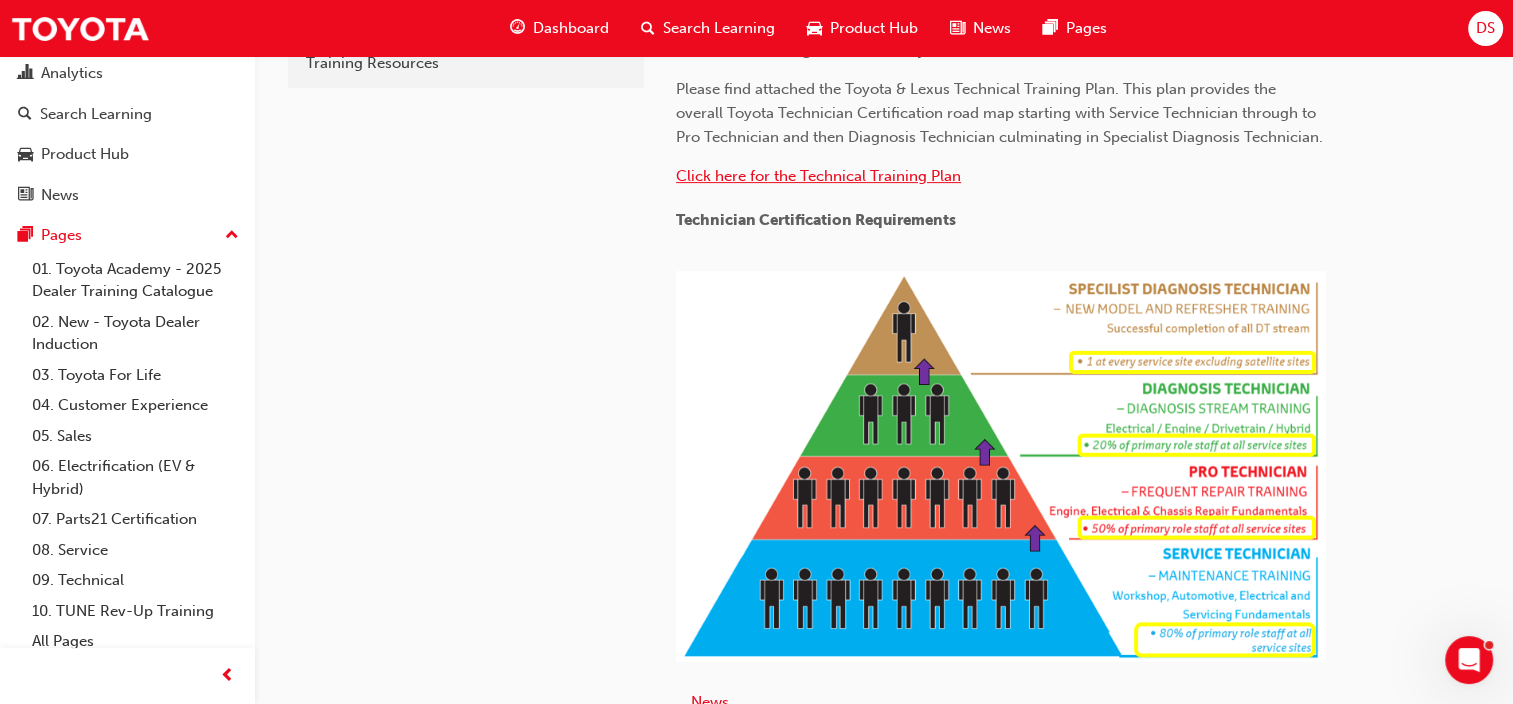 click on "Click here for the Technical Training Plan" at bounding box center [818, 176] 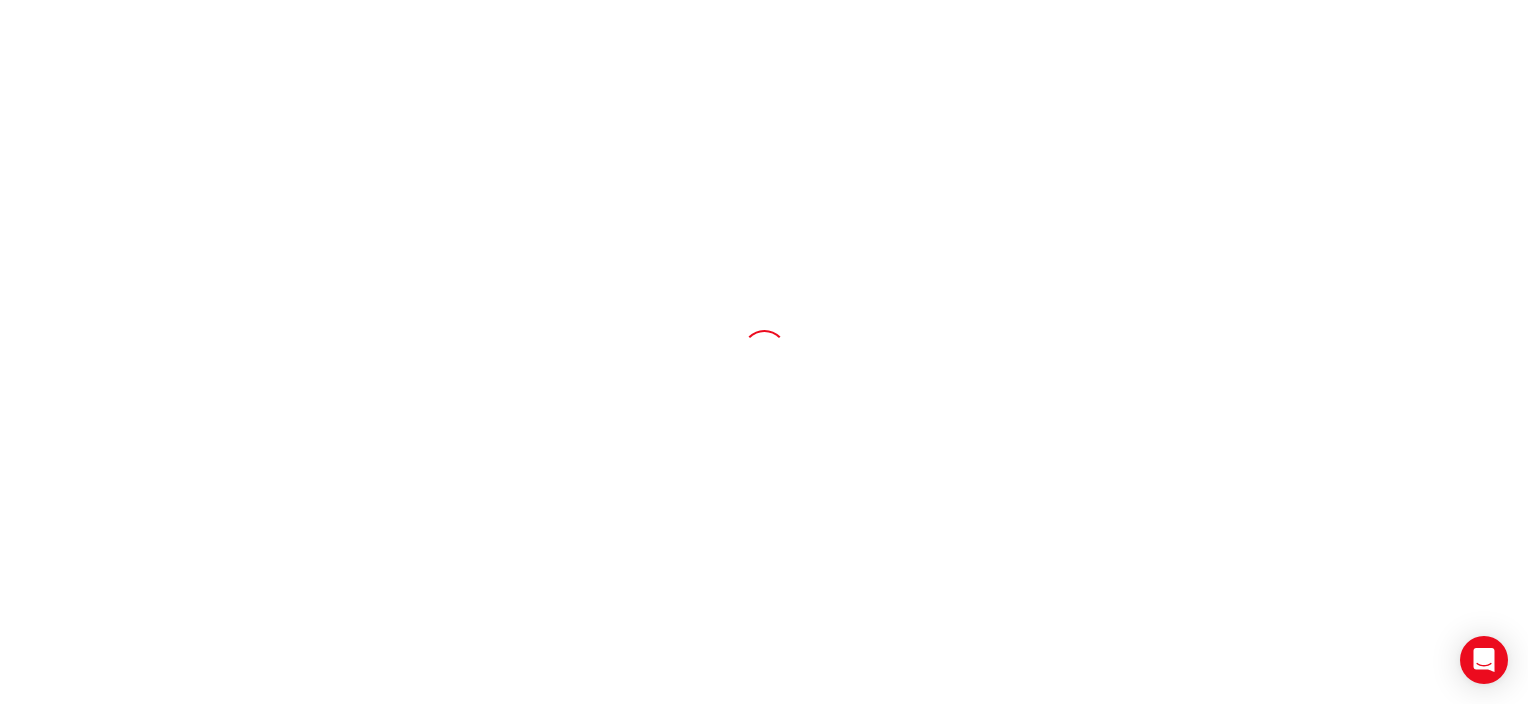 scroll, scrollTop: 0, scrollLeft: 0, axis: both 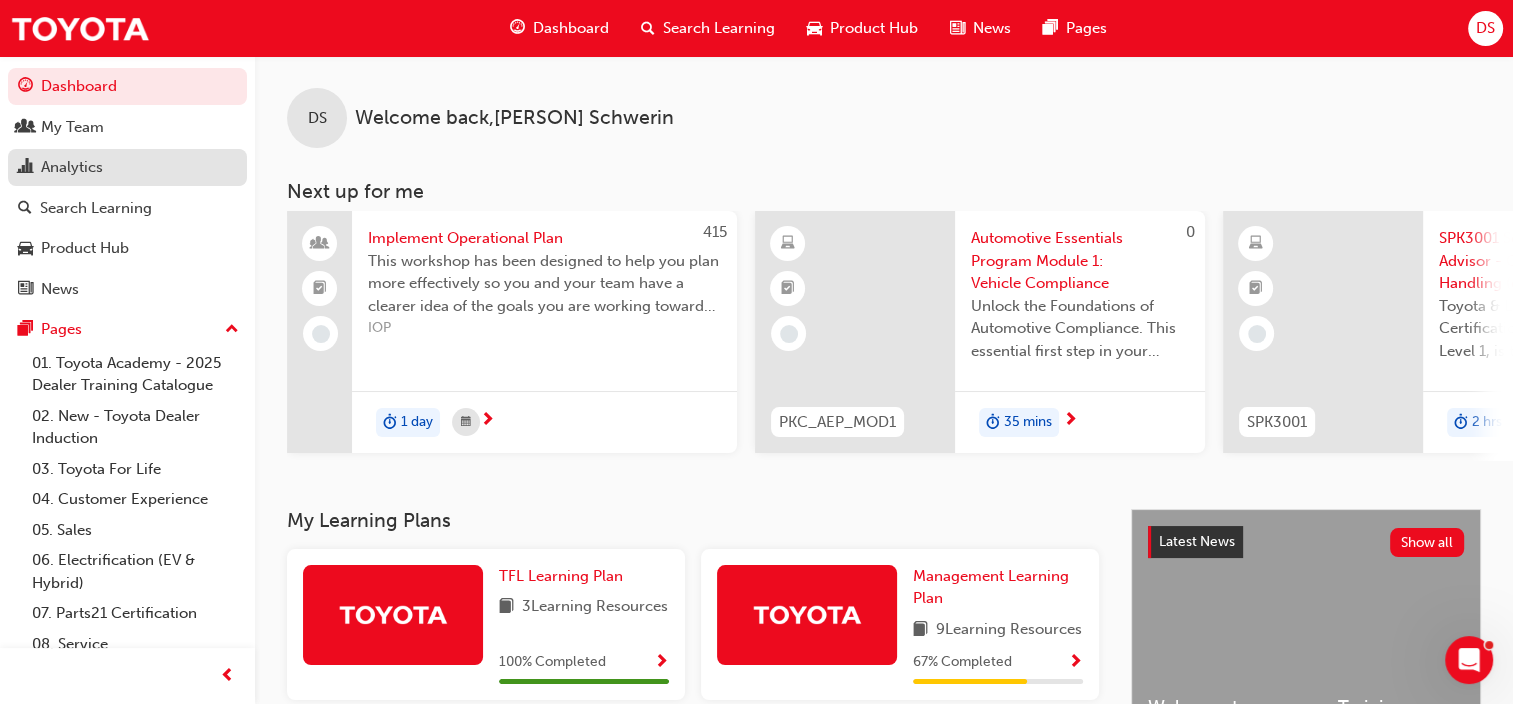 click on "Analytics" at bounding box center (72, 167) 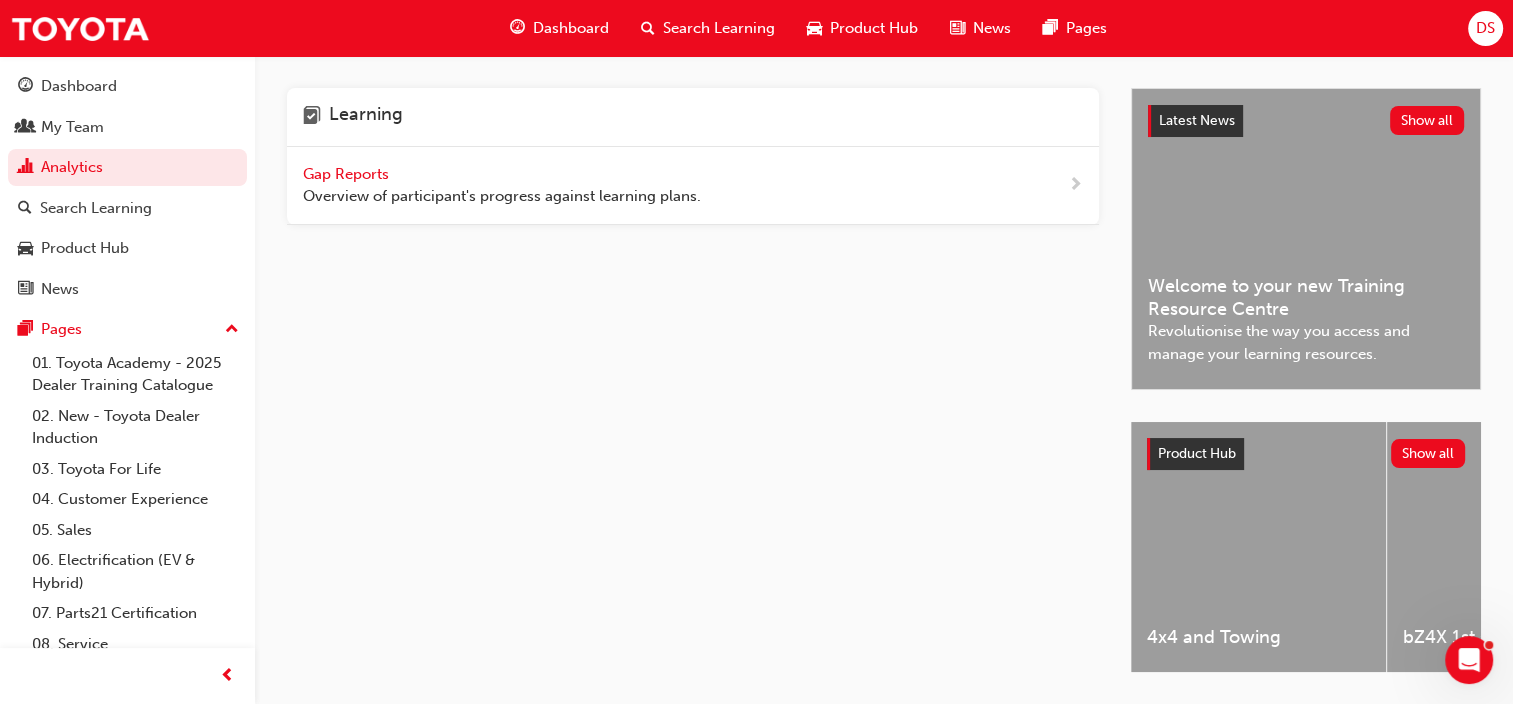 click on "Gap Reports   Overview of participant's progress against learning plans." at bounding box center [693, 186] 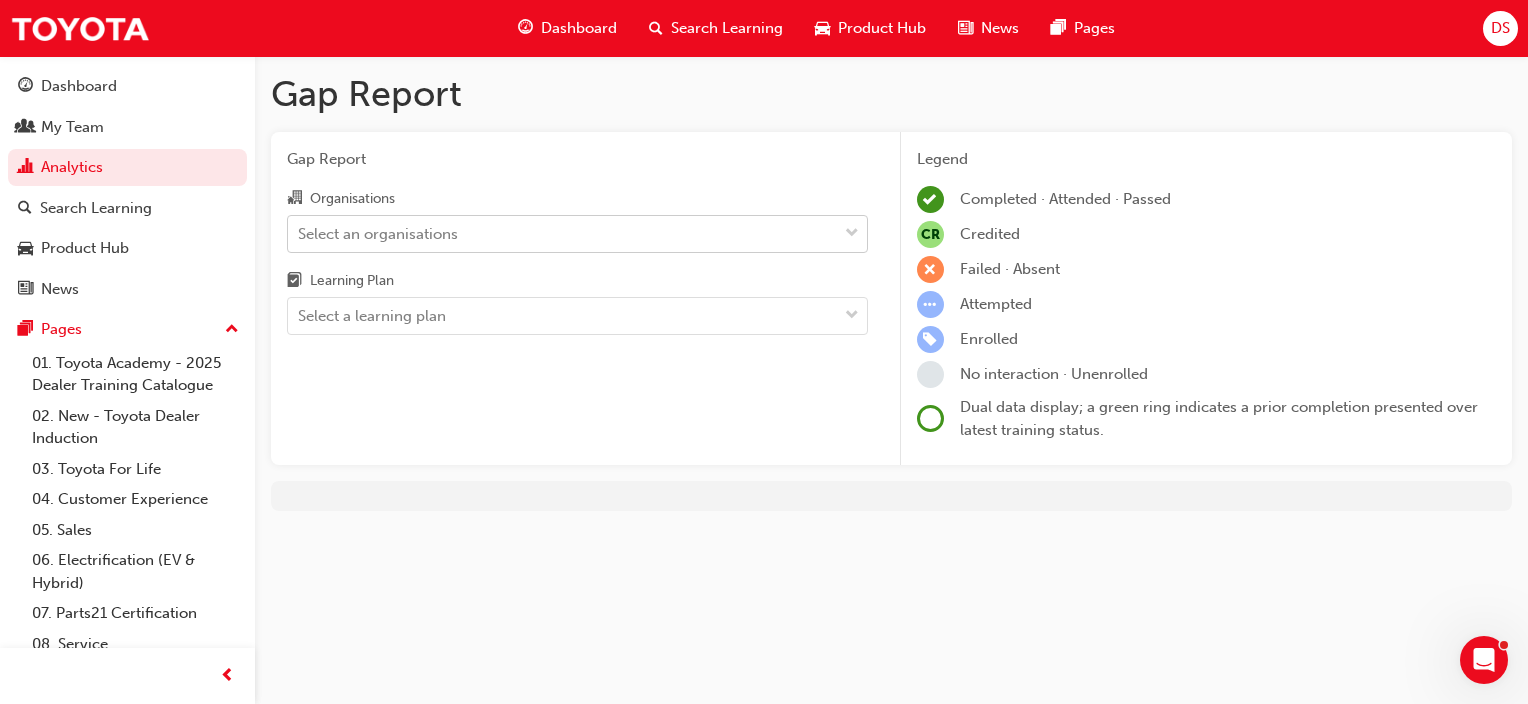 click on "Select an organisations" at bounding box center (562, 233) 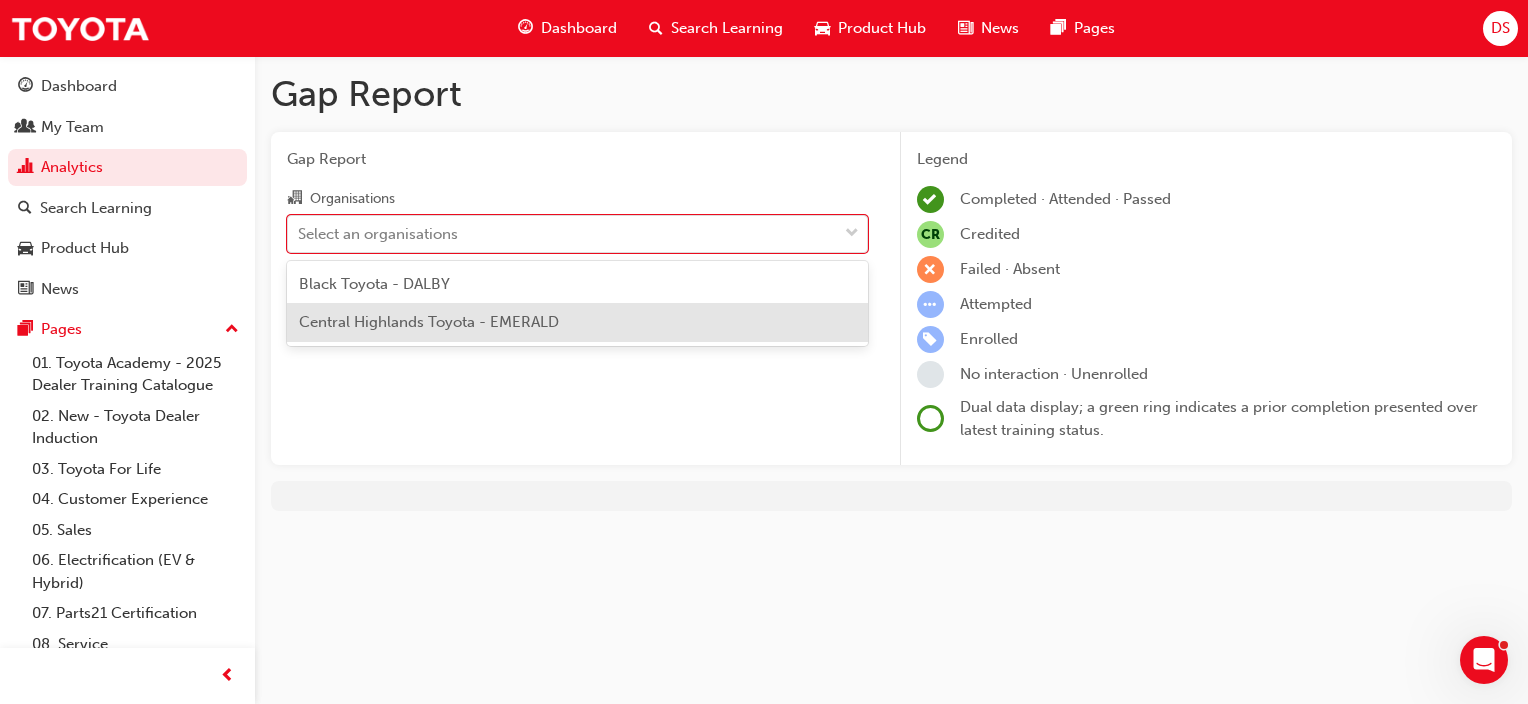 click 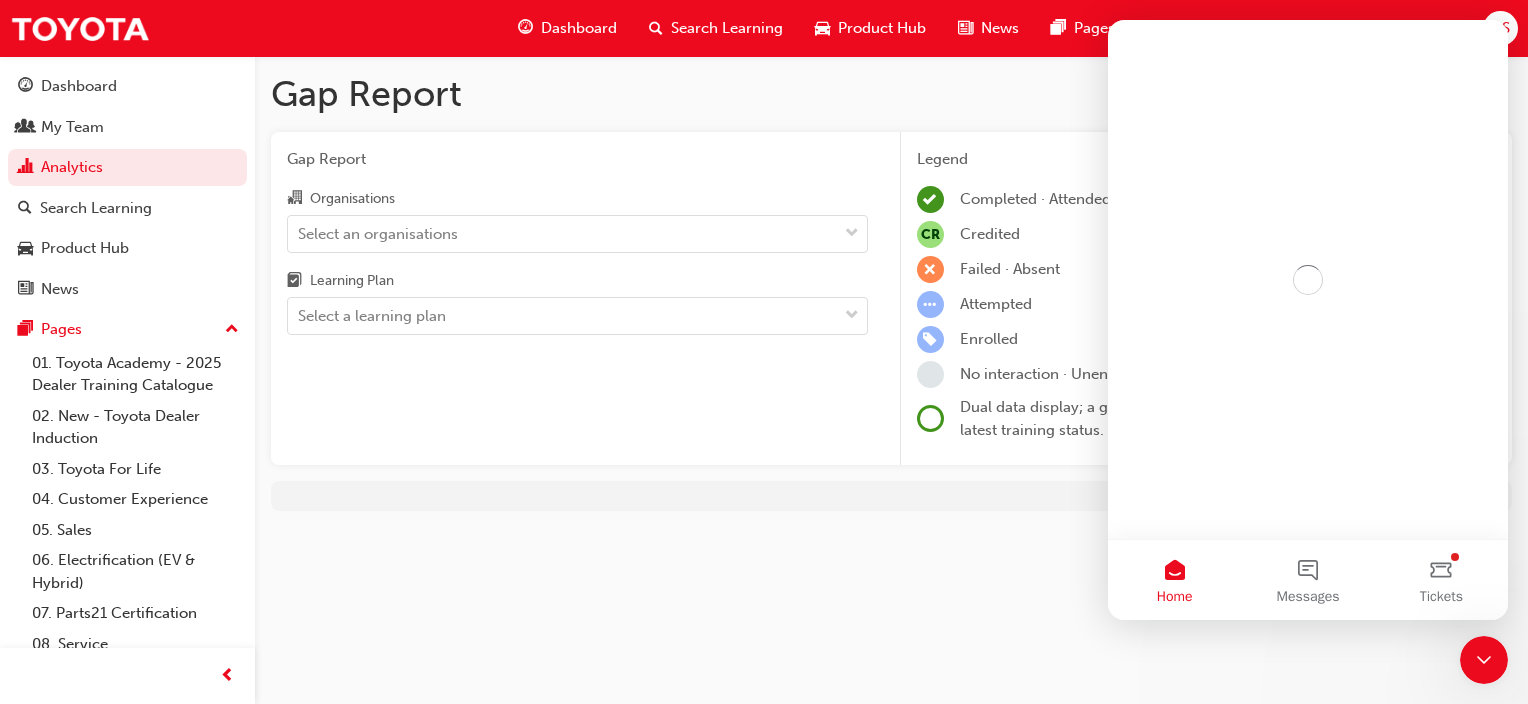scroll, scrollTop: 0, scrollLeft: 0, axis: both 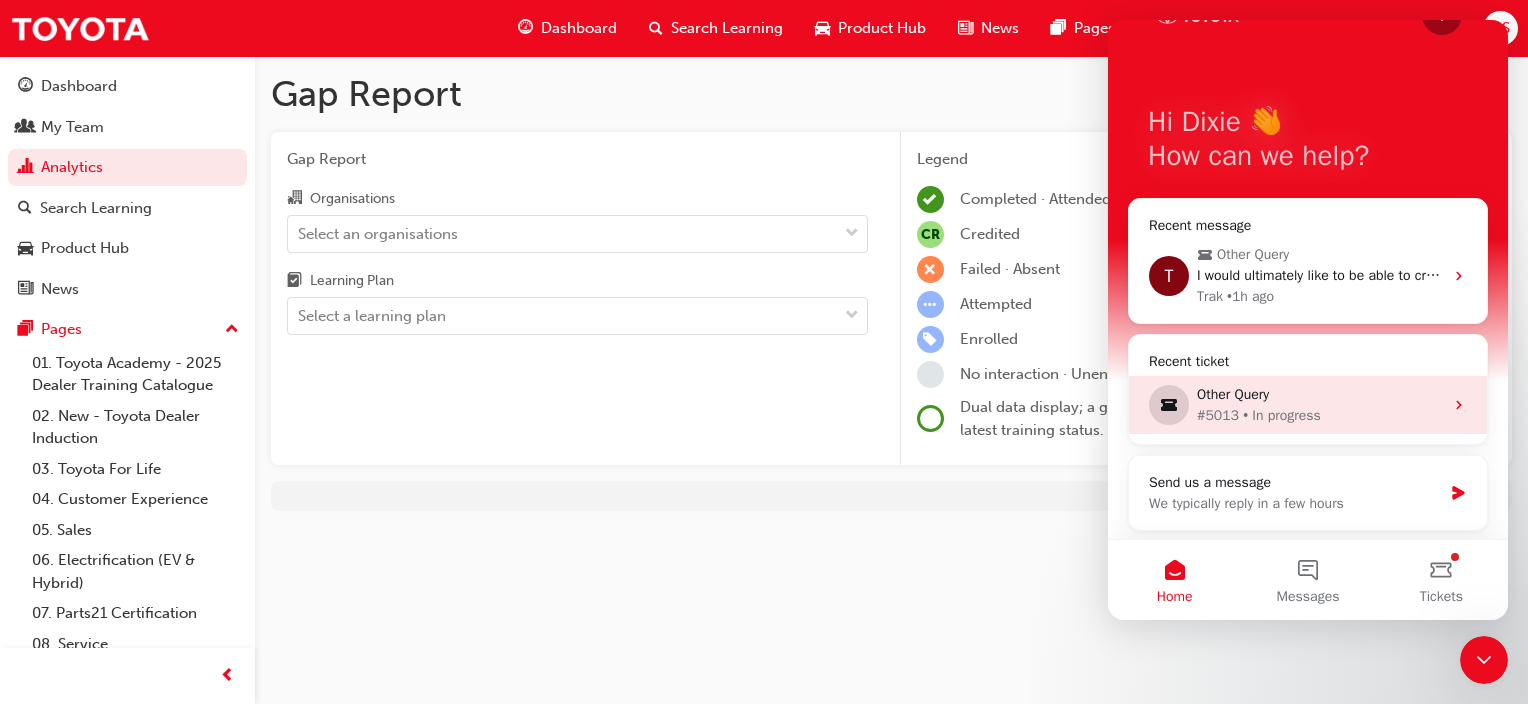 click on "Other Query" at bounding box center [1320, 394] 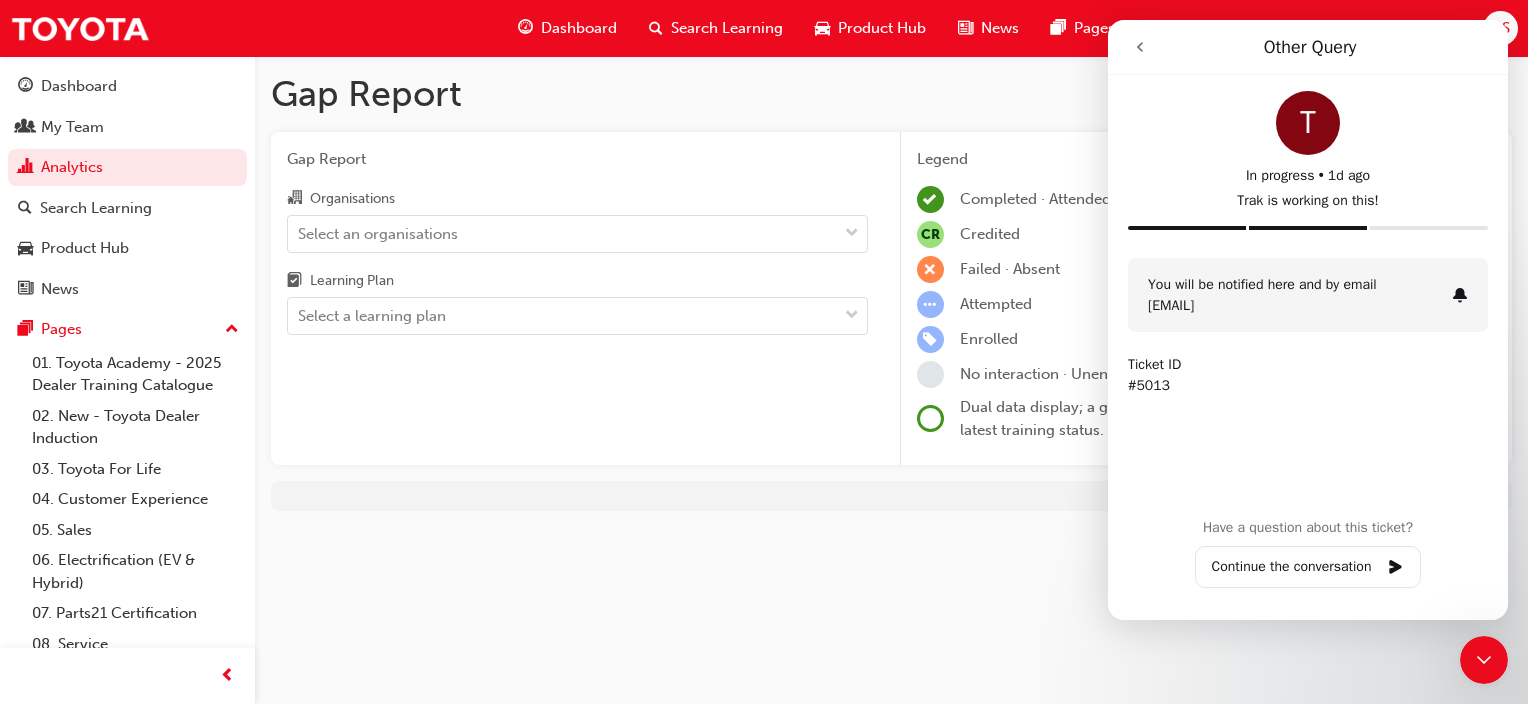 click 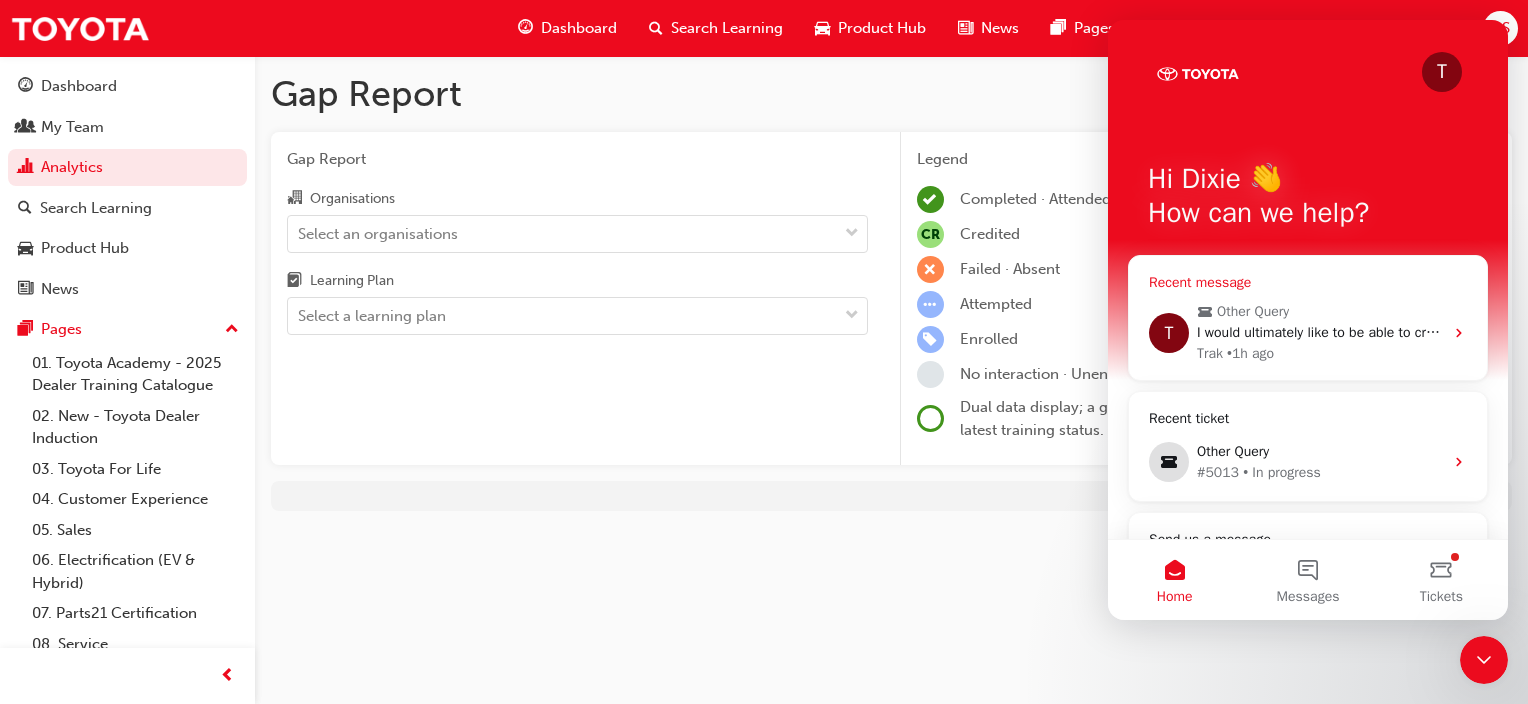 click on "I would ultimately like to be able to create a Training plan for each department and know who has completed what courses, but need full access to be able to see this and run analytics." at bounding box center (1762, 332) 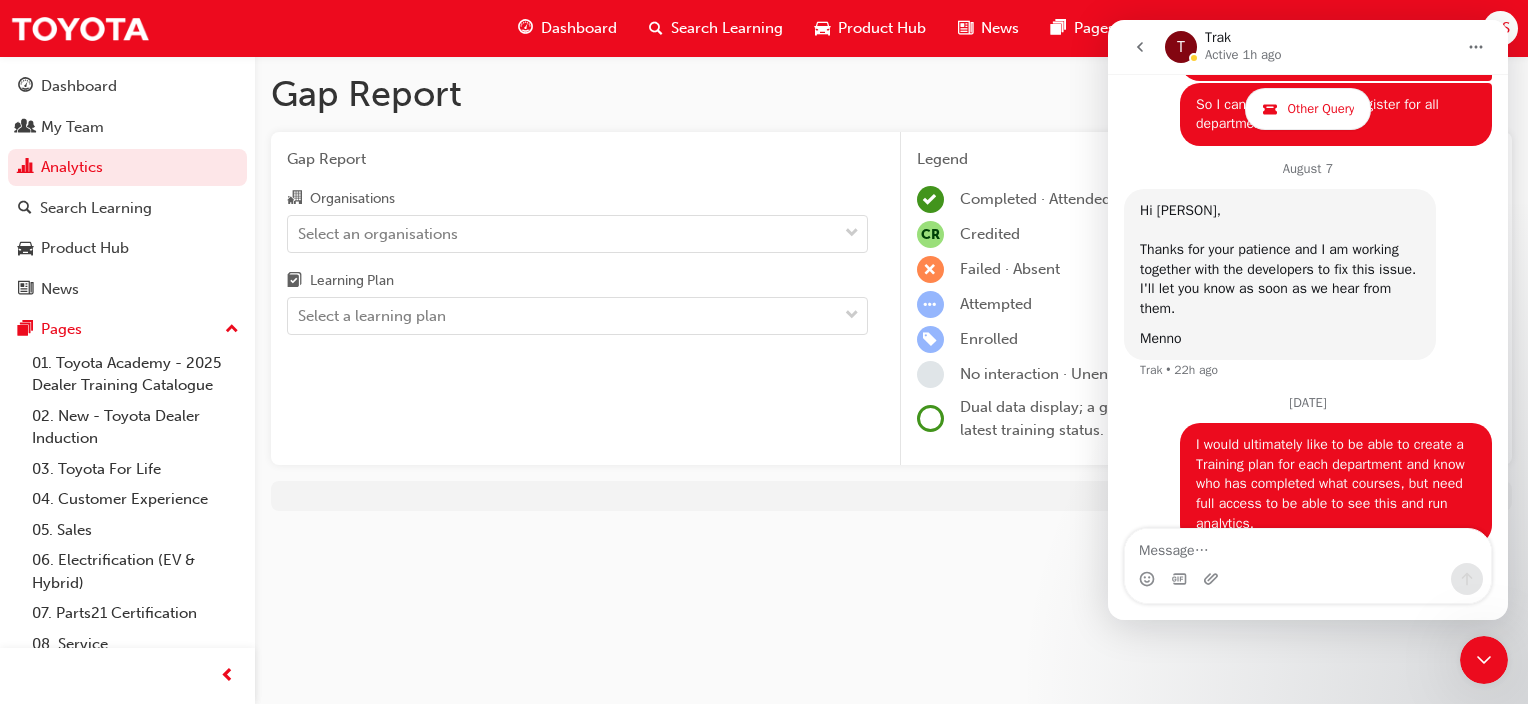scroll, scrollTop: 2776, scrollLeft: 0, axis: vertical 